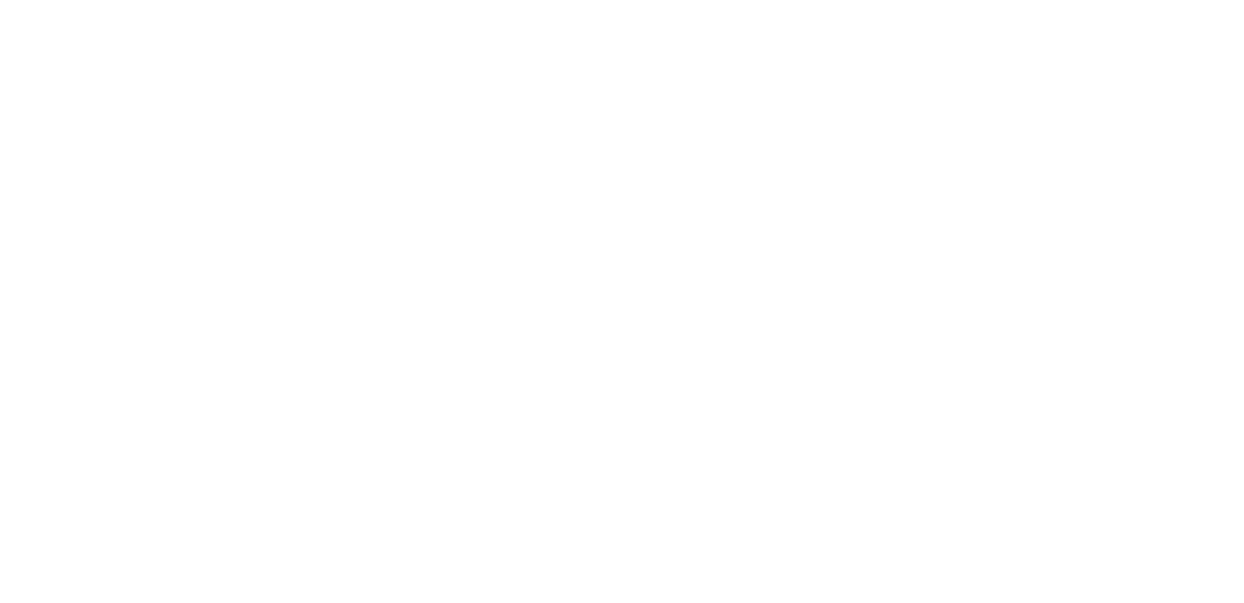 scroll, scrollTop: 0, scrollLeft: 0, axis: both 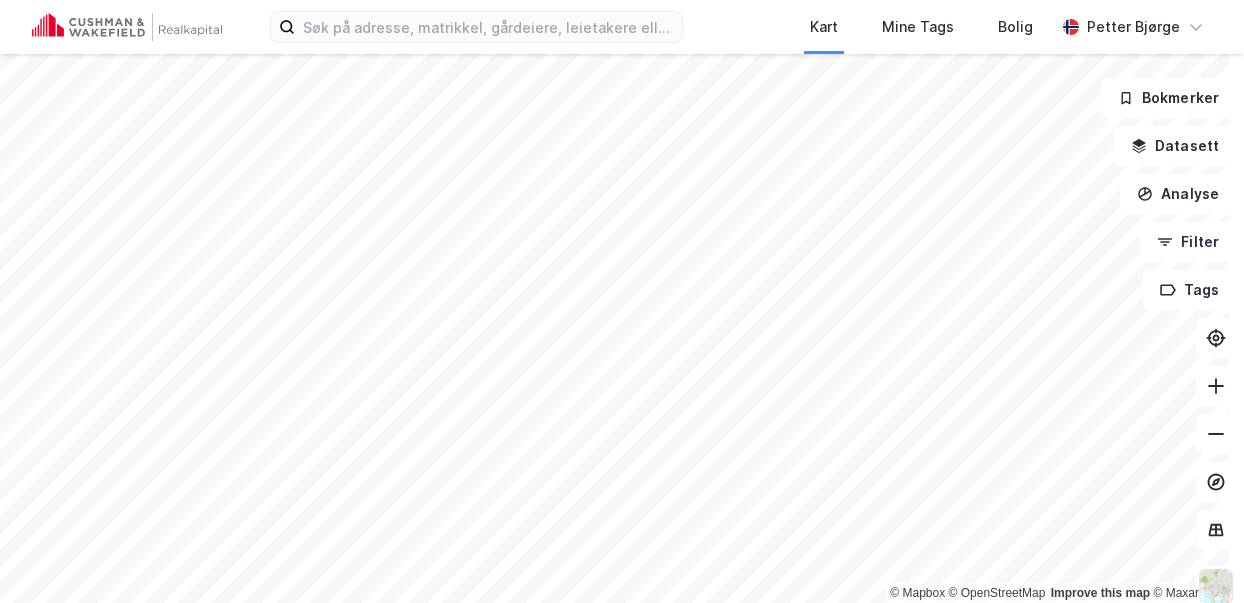 click on "Map Mine Tags Bolig Petter [LAST] © Mapbox   © OpenStreetMap   Improve this map   © Maxar Bokmerker Datasett Analyse Filter Tags" at bounding box center (622, 301) 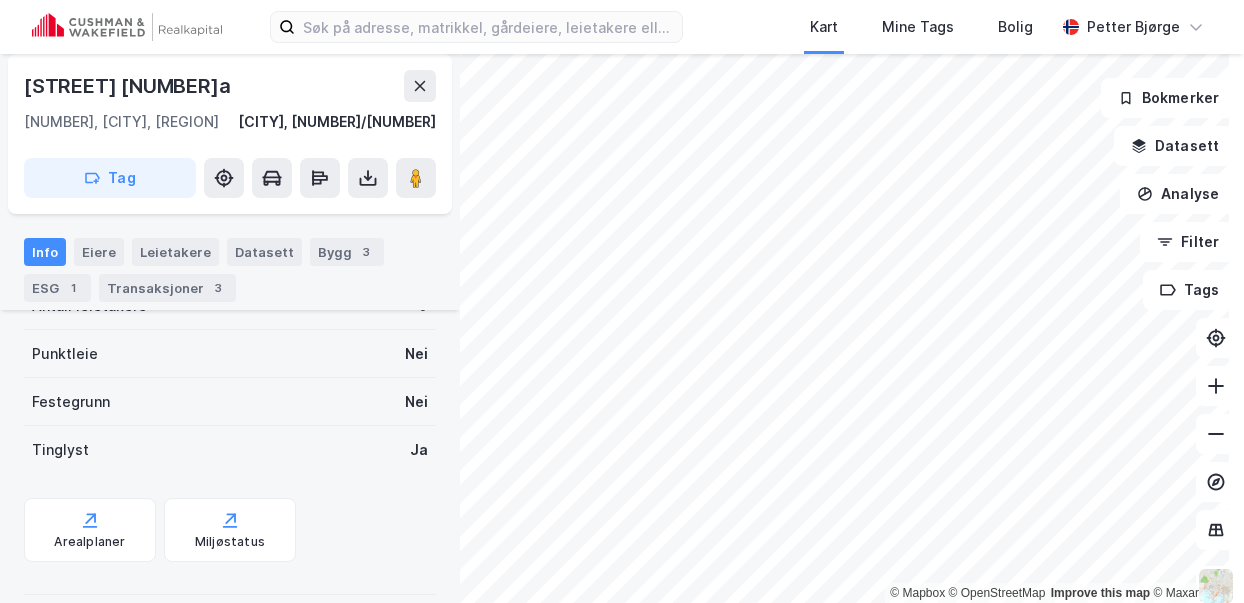 scroll, scrollTop: 0, scrollLeft: 0, axis: both 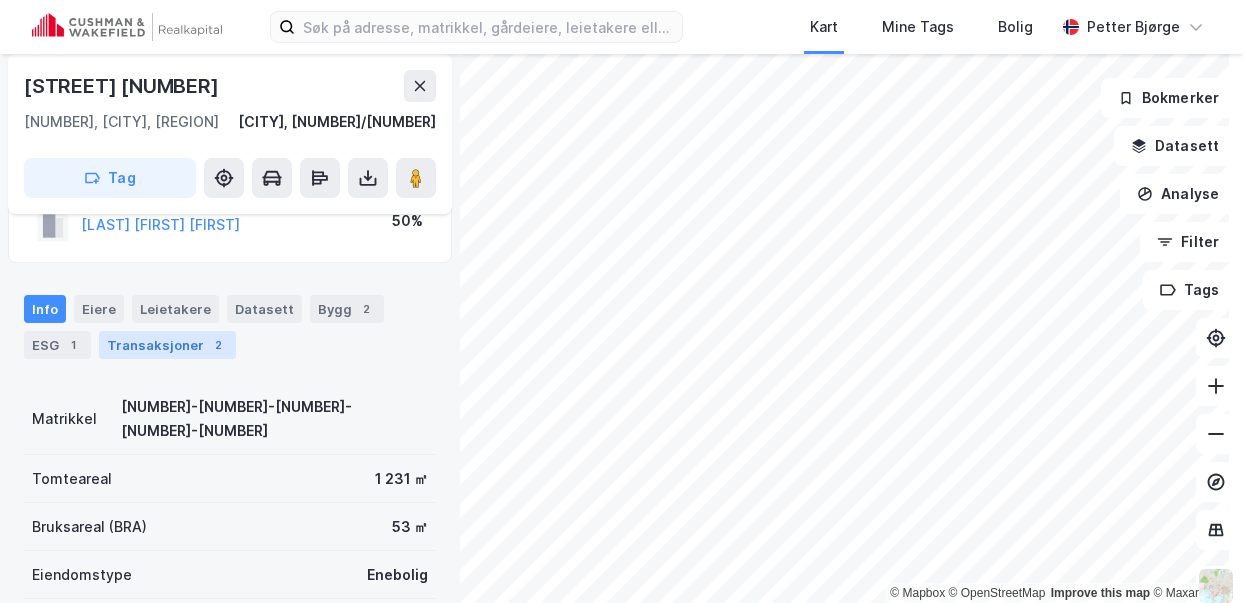 click on "Transaksjoner 2" at bounding box center (167, 345) 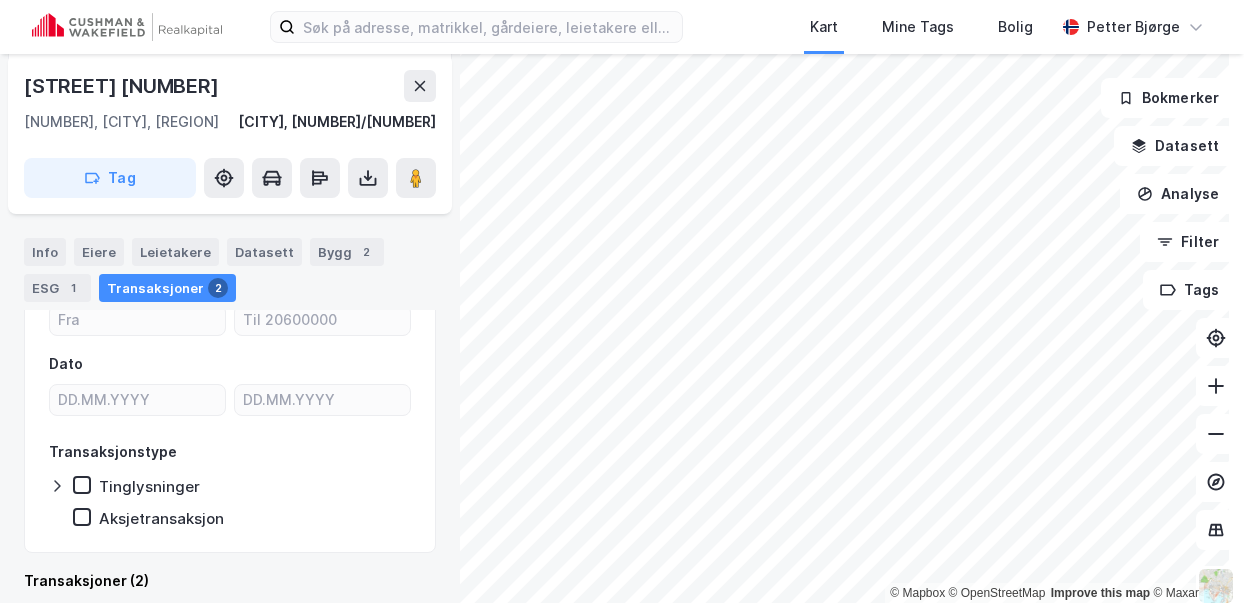 scroll, scrollTop: 0, scrollLeft: 0, axis: both 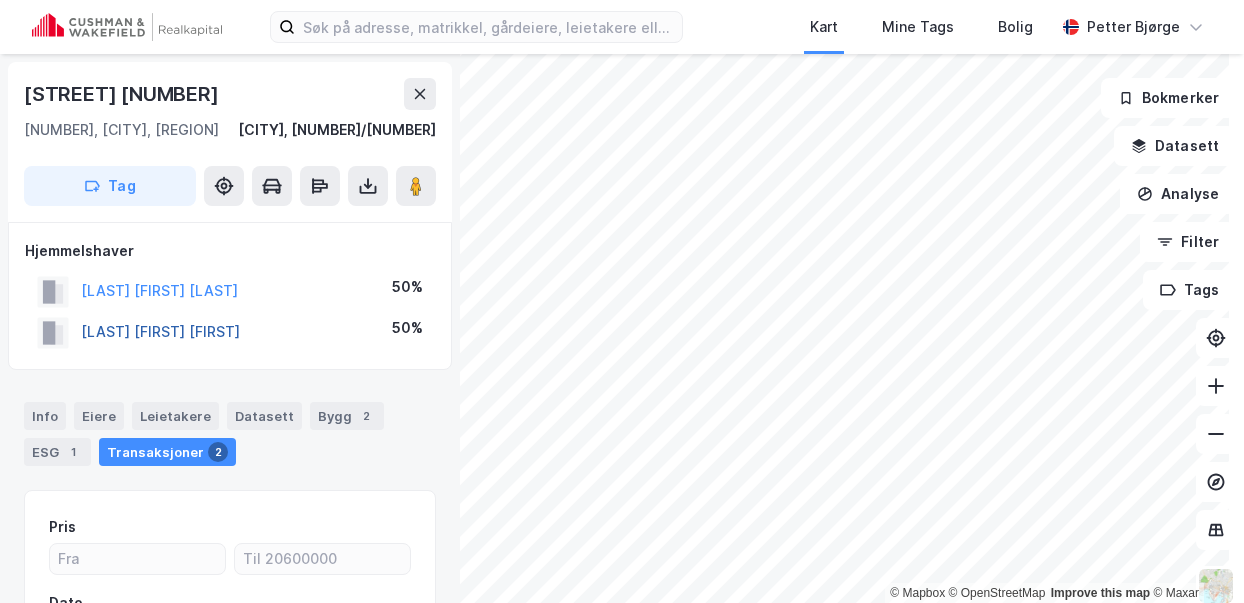 click on "[LAST] [FIRST] [FIRST]" at bounding box center (0, 0) 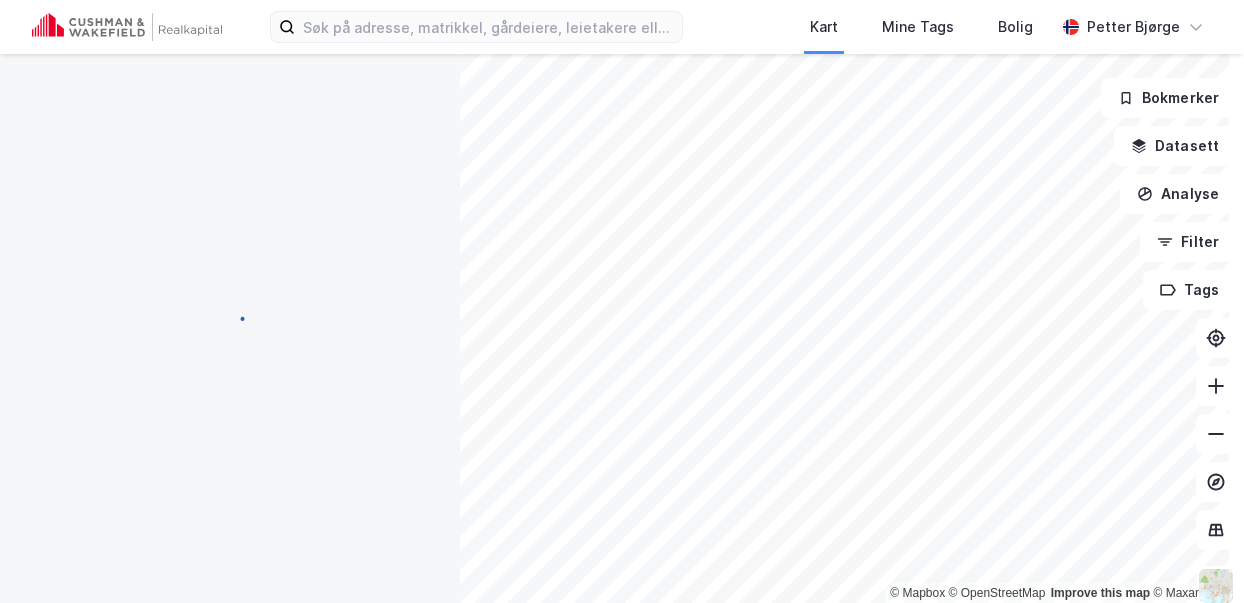 scroll, scrollTop: 8, scrollLeft: 0, axis: vertical 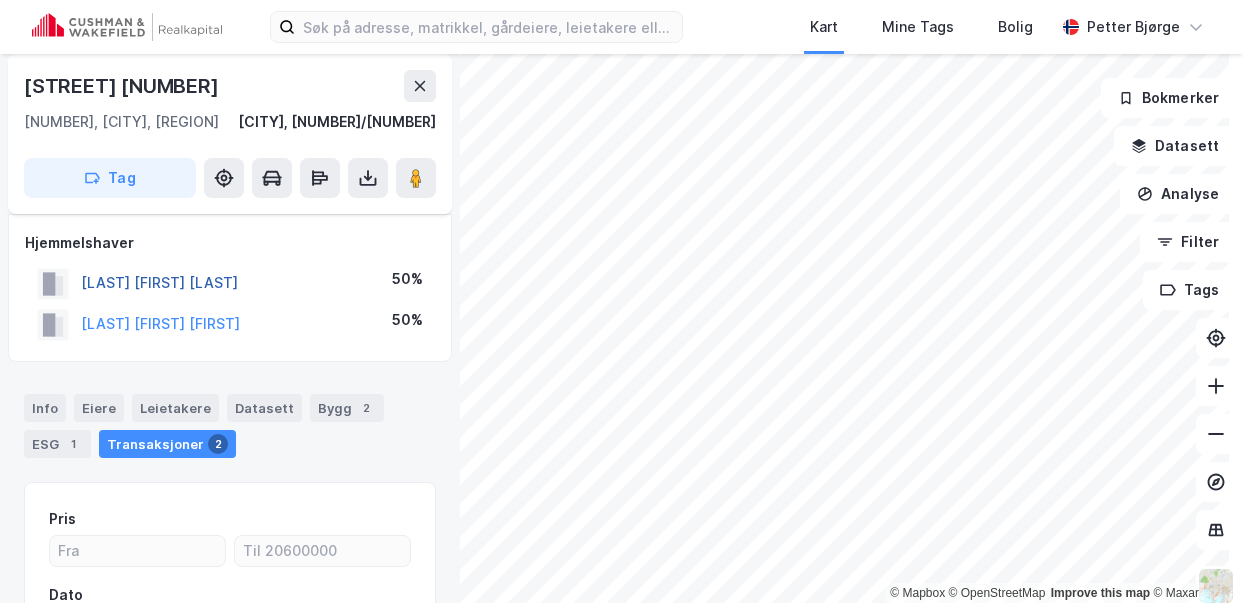 click on "[LAST] [FIRST] [LAST]" at bounding box center (0, 0) 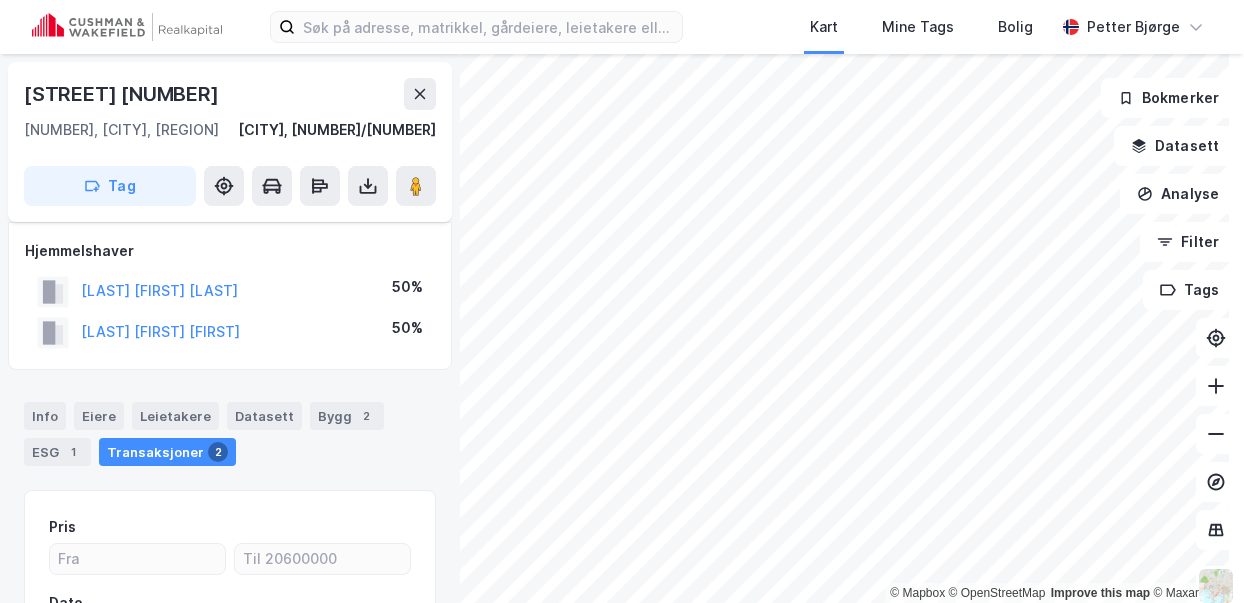 scroll, scrollTop: 8, scrollLeft: 0, axis: vertical 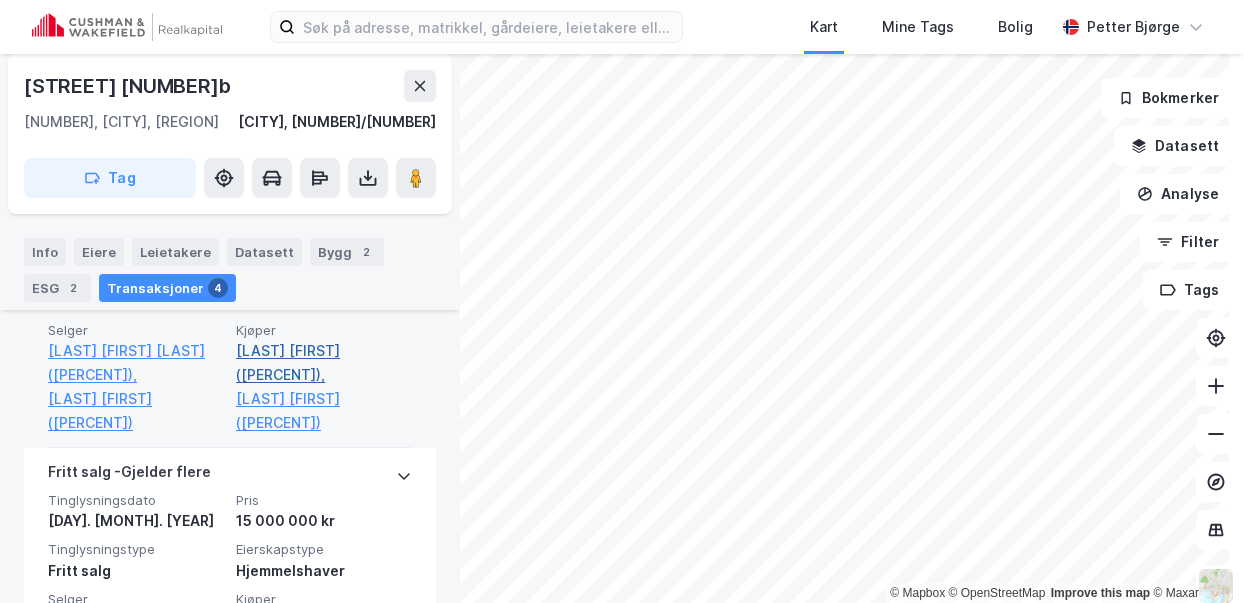 click on "[LAST] [FIRST] ([PERCENT])," at bounding box center [324, 363] 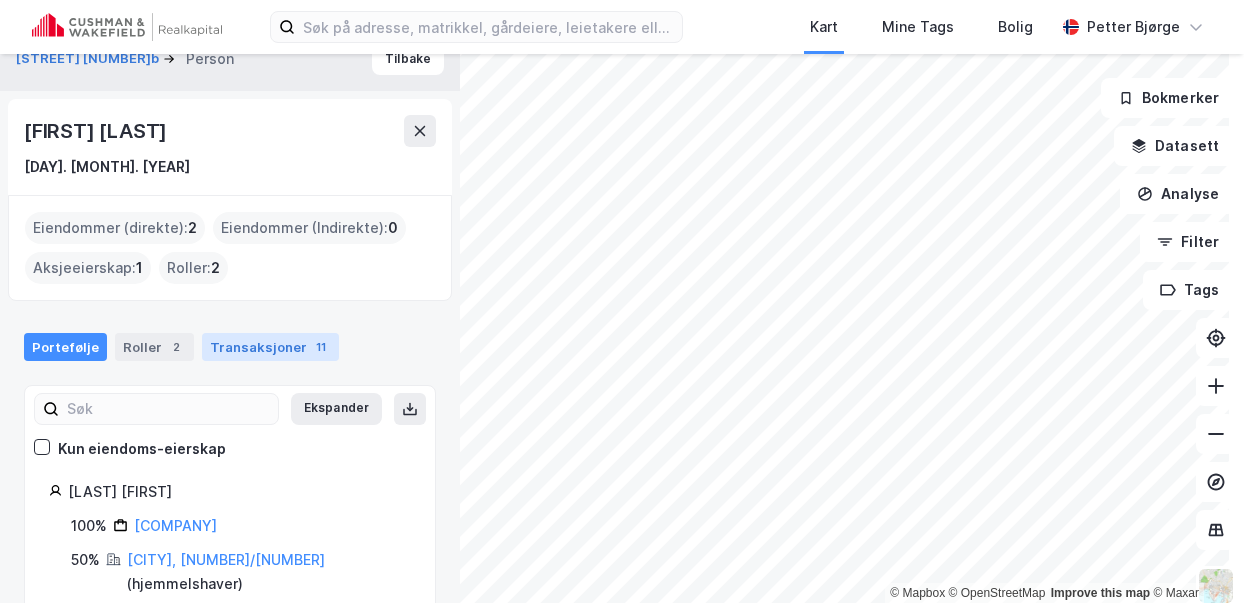 scroll, scrollTop: 0, scrollLeft: 0, axis: both 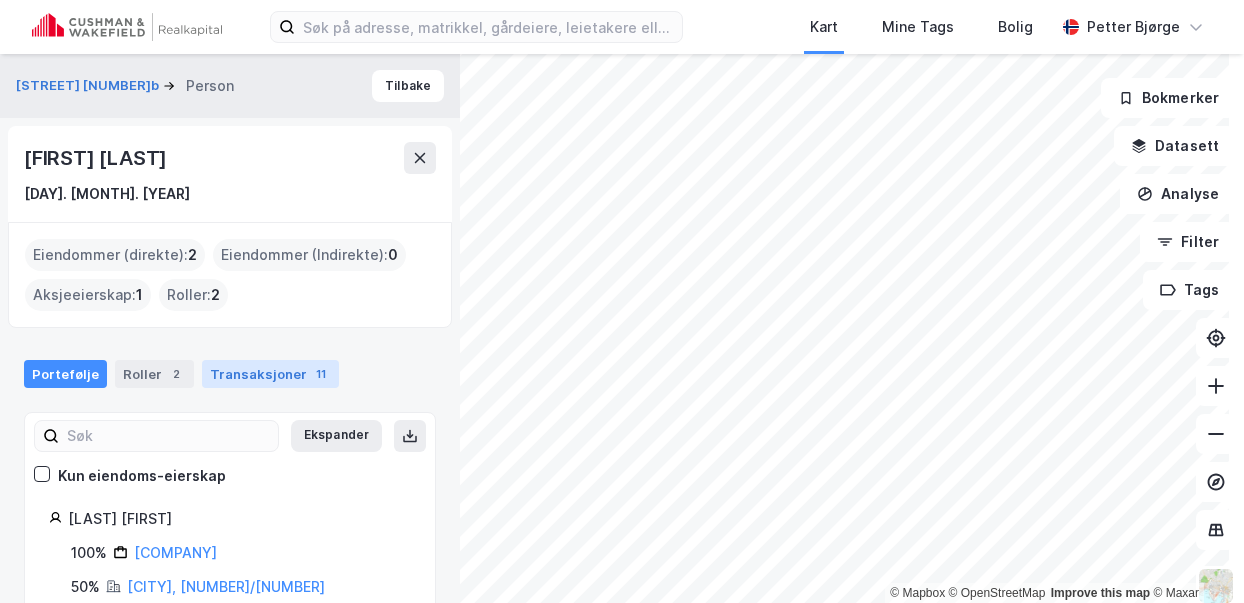 click on "Transaksjoner 11" at bounding box center (270, 374) 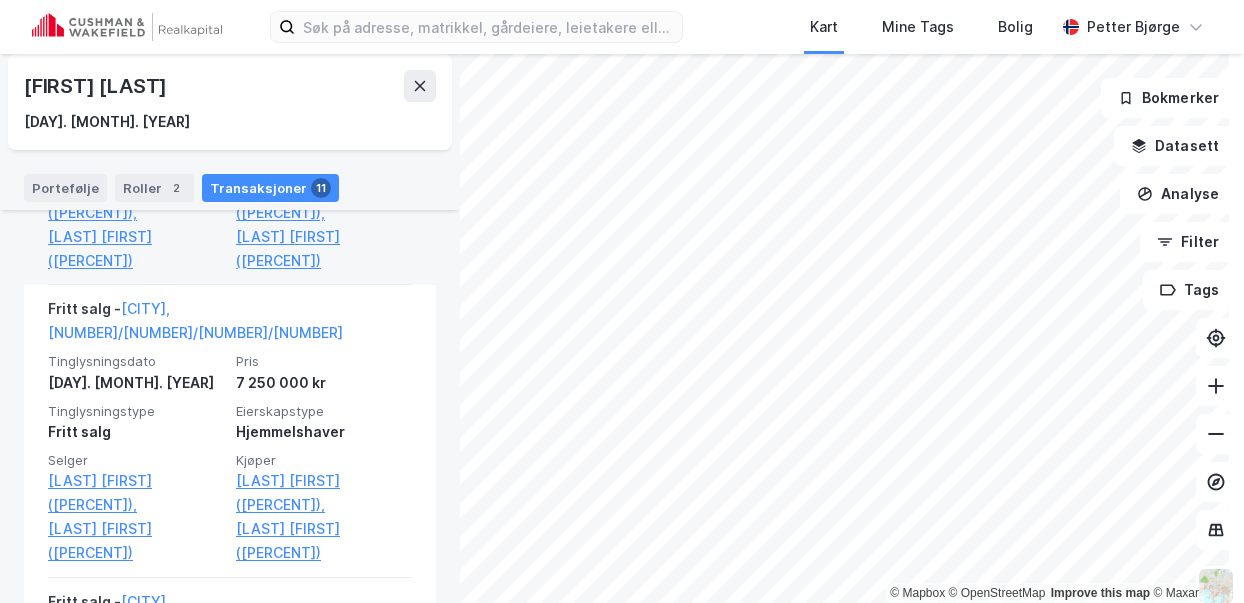 scroll, scrollTop: 1151, scrollLeft: 0, axis: vertical 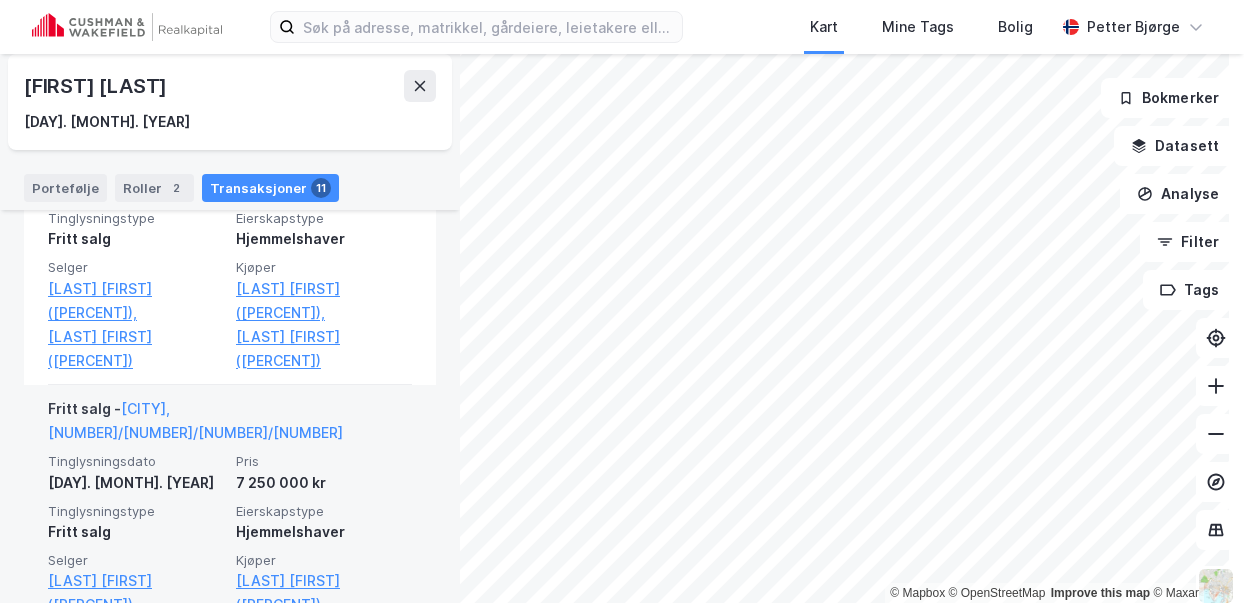 click on "[LAST] [FIRST] ([PERCENT])" at bounding box center (324, 641) 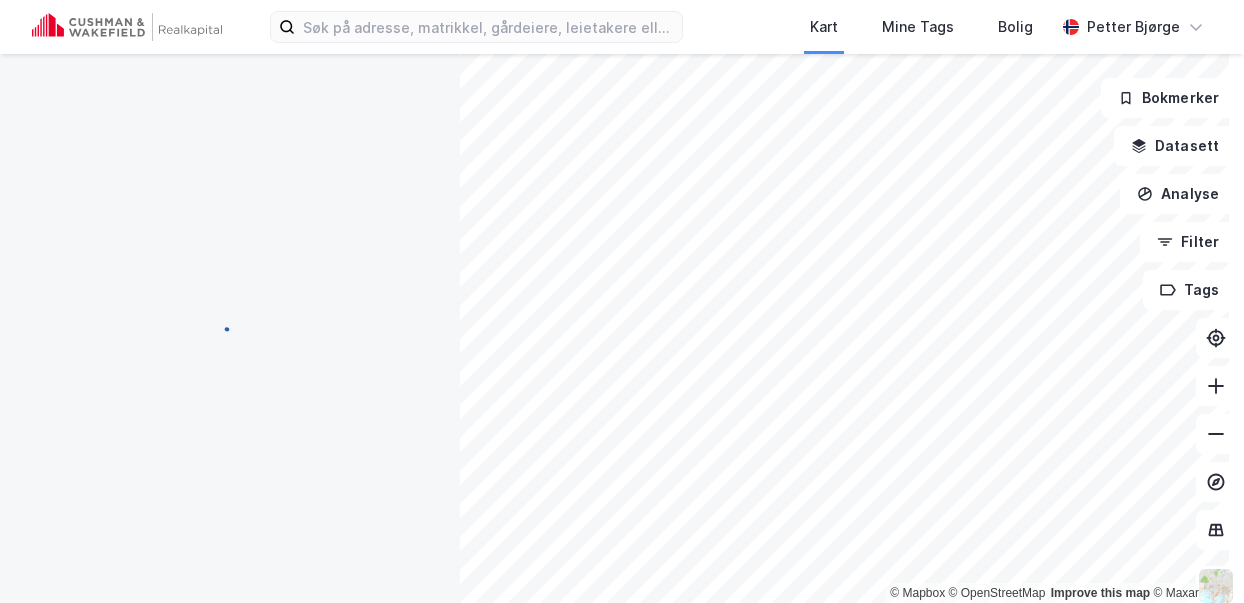 scroll, scrollTop: 0, scrollLeft: 0, axis: both 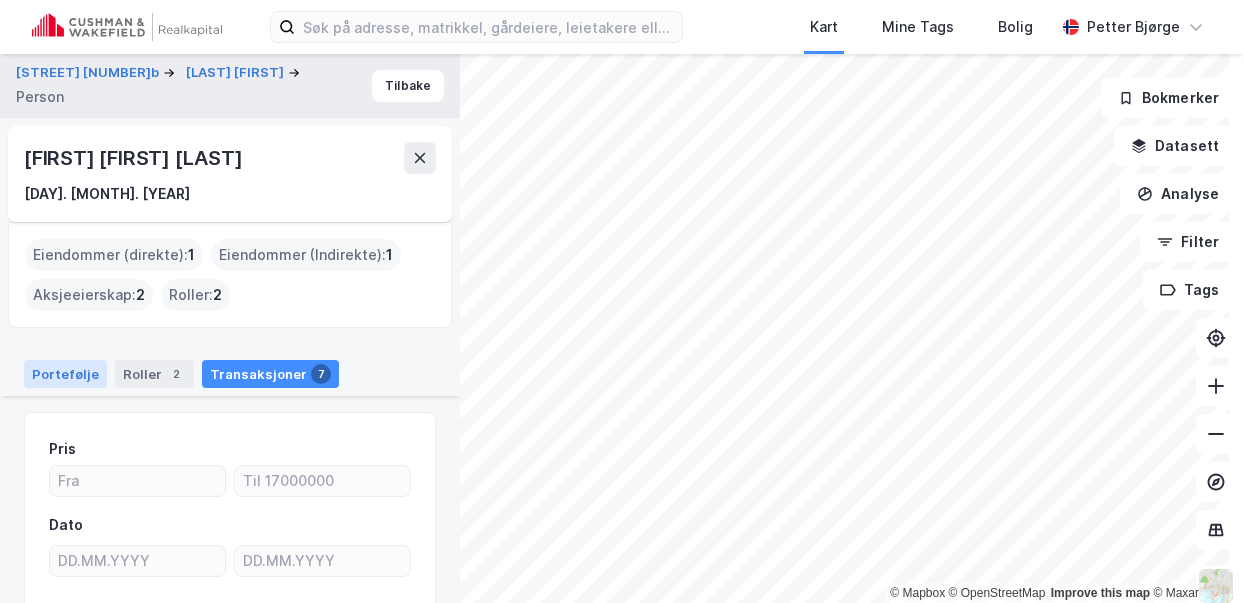 click on "Portefølje" at bounding box center (65, 374) 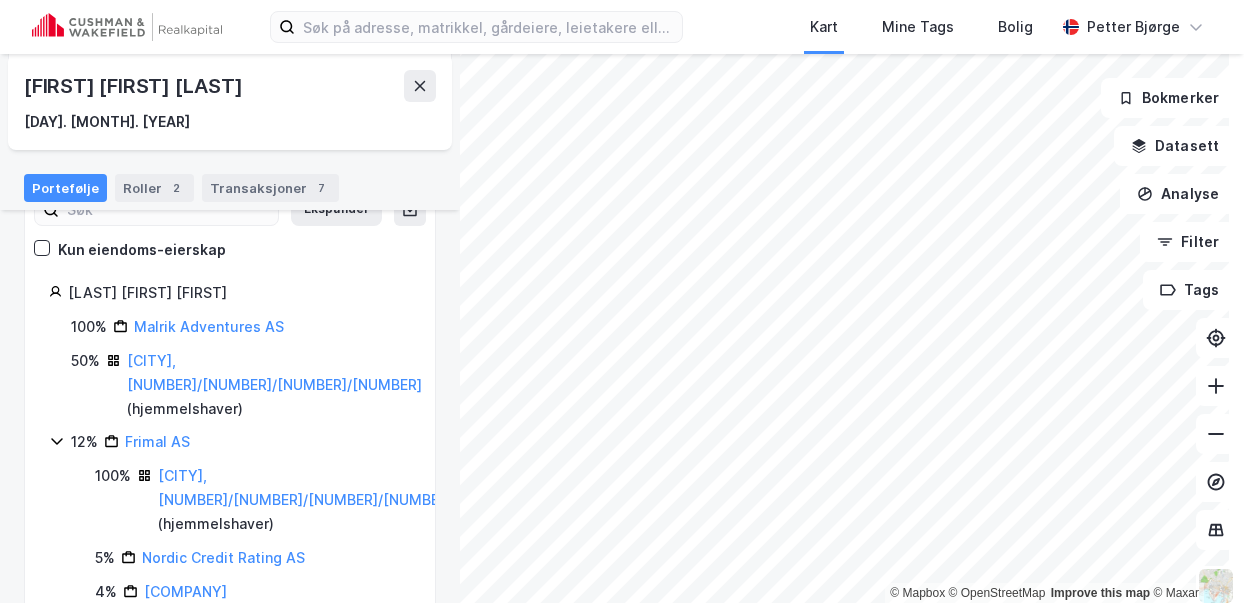 scroll, scrollTop: 238, scrollLeft: 0, axis: vertical 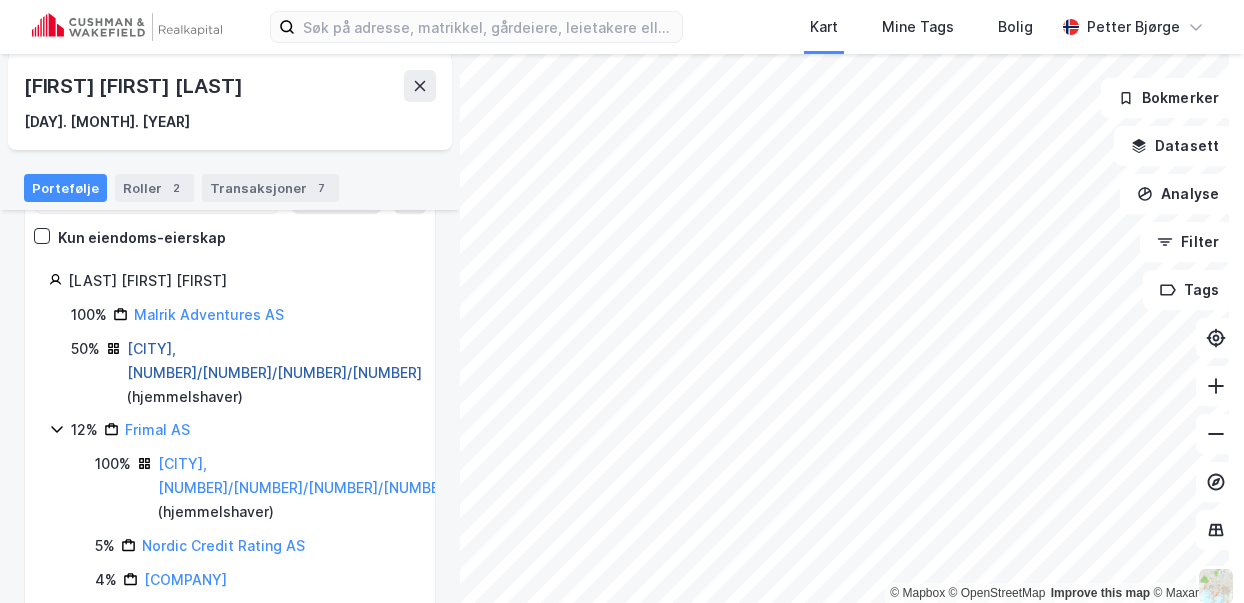 click on "[CITY], [NUMBER]/[NUMBER]/[NUMBER]/[NUMBER]" at bounding box center [274, 360] 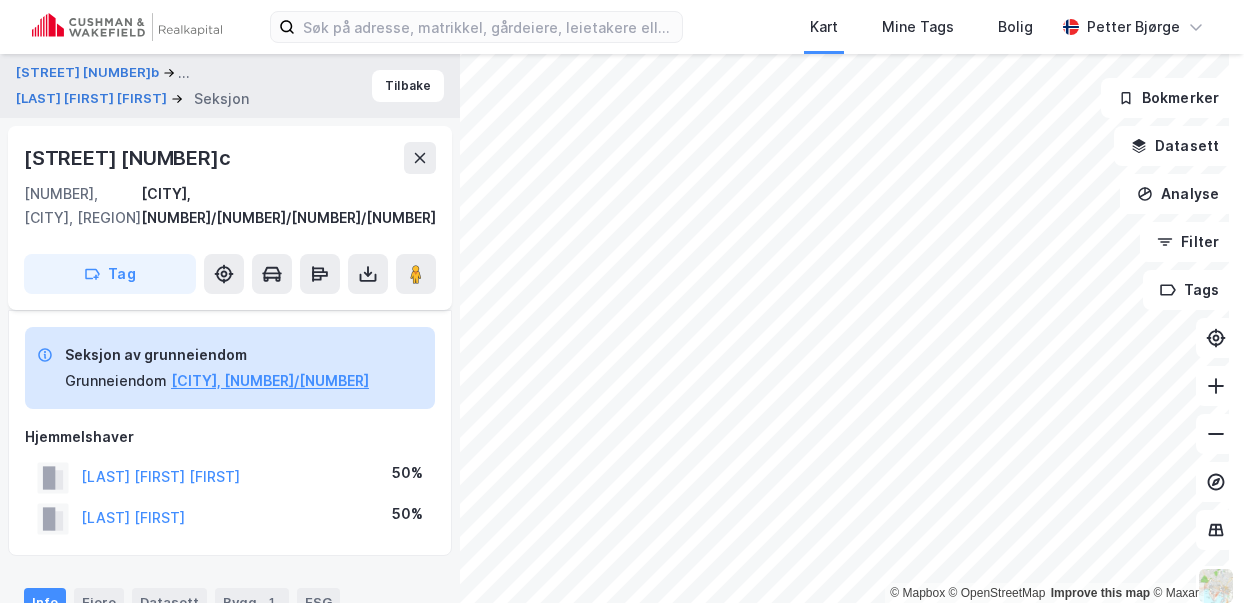 scroll, scrollTop: 523, scrollLeft: 0, axis: vertical 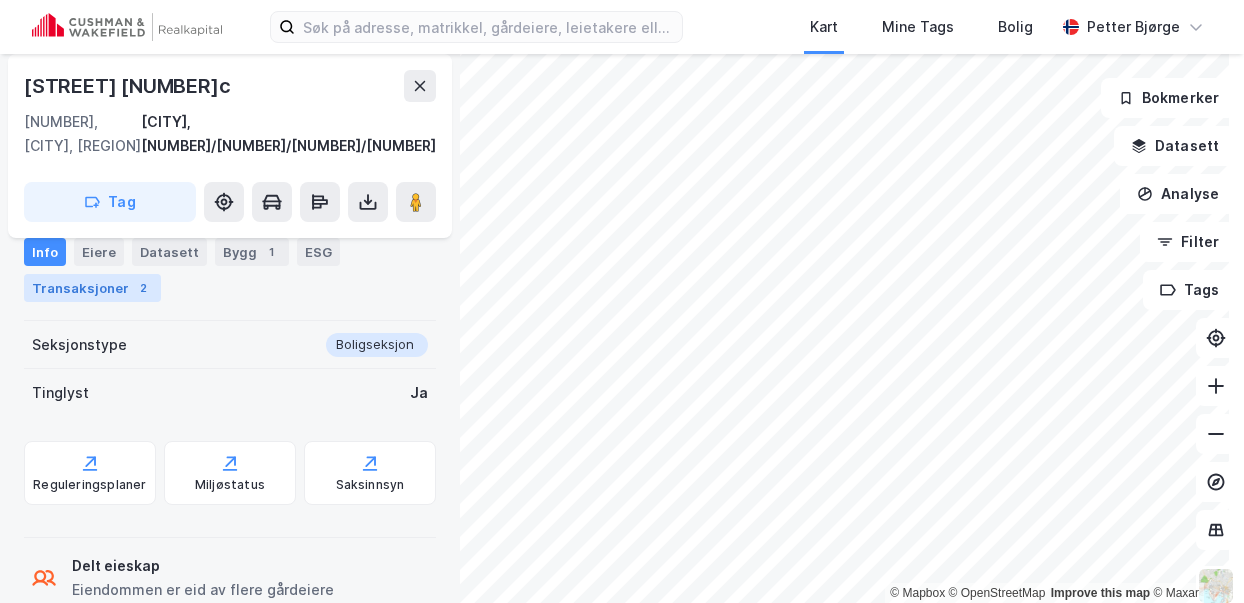 click on "Transaksjoner 2" at bounding box center (92, 288) 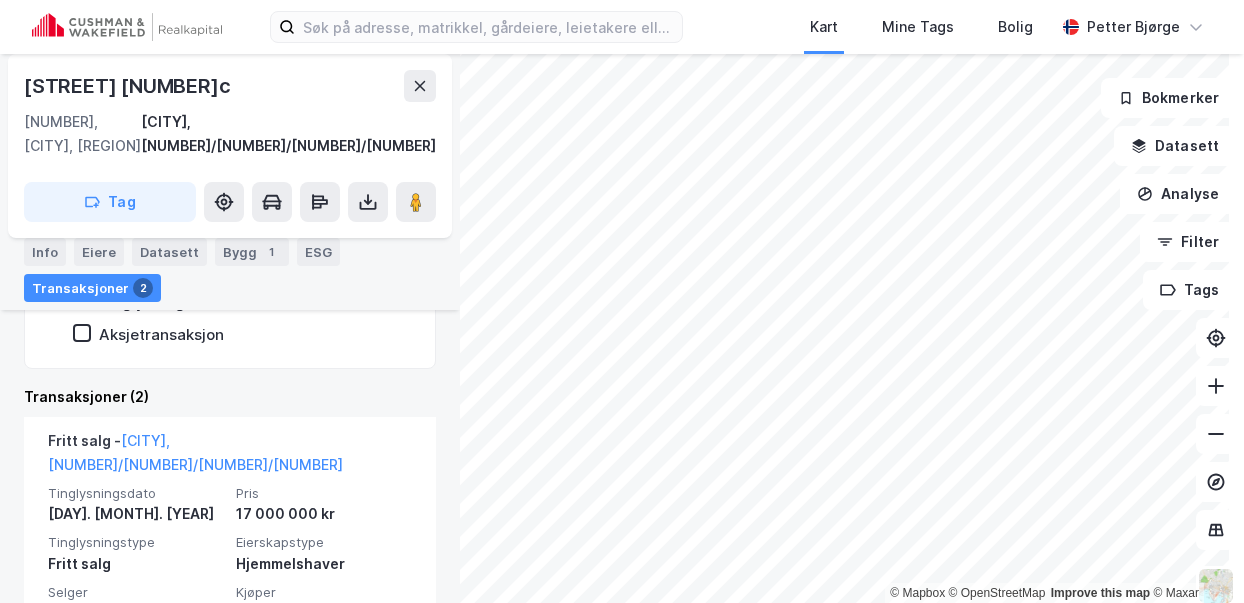 scroll, scrollTop: 723, scrollLeft: 0, axis: vertical 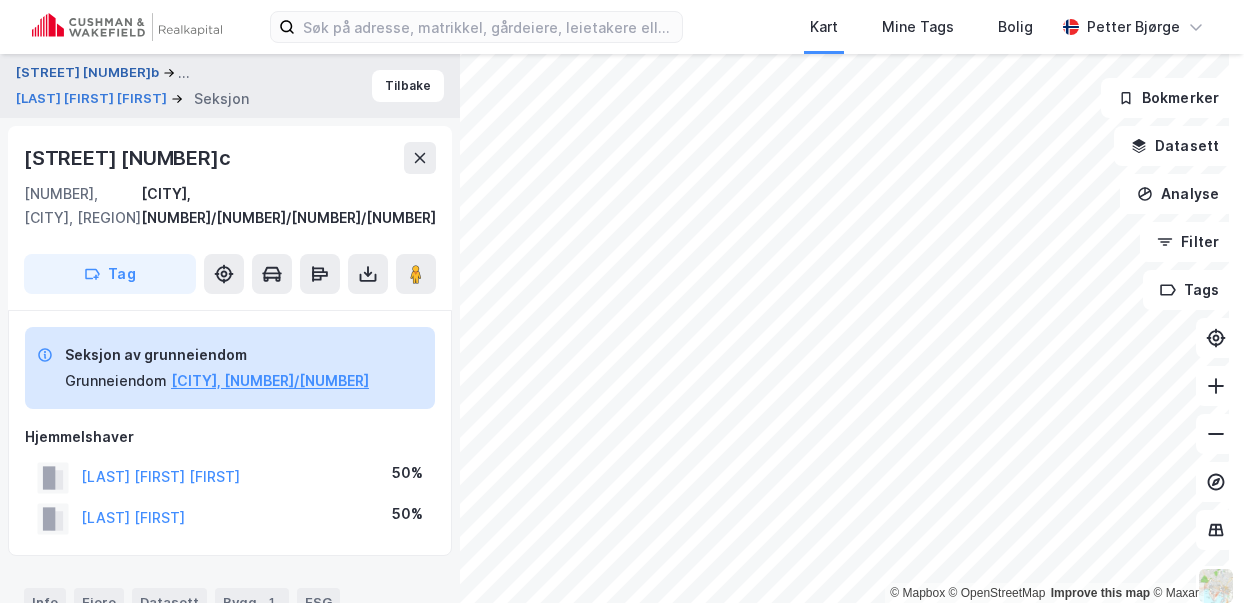 click on "[STREET] [NUMBER]b" at bounding box center [89, 73] 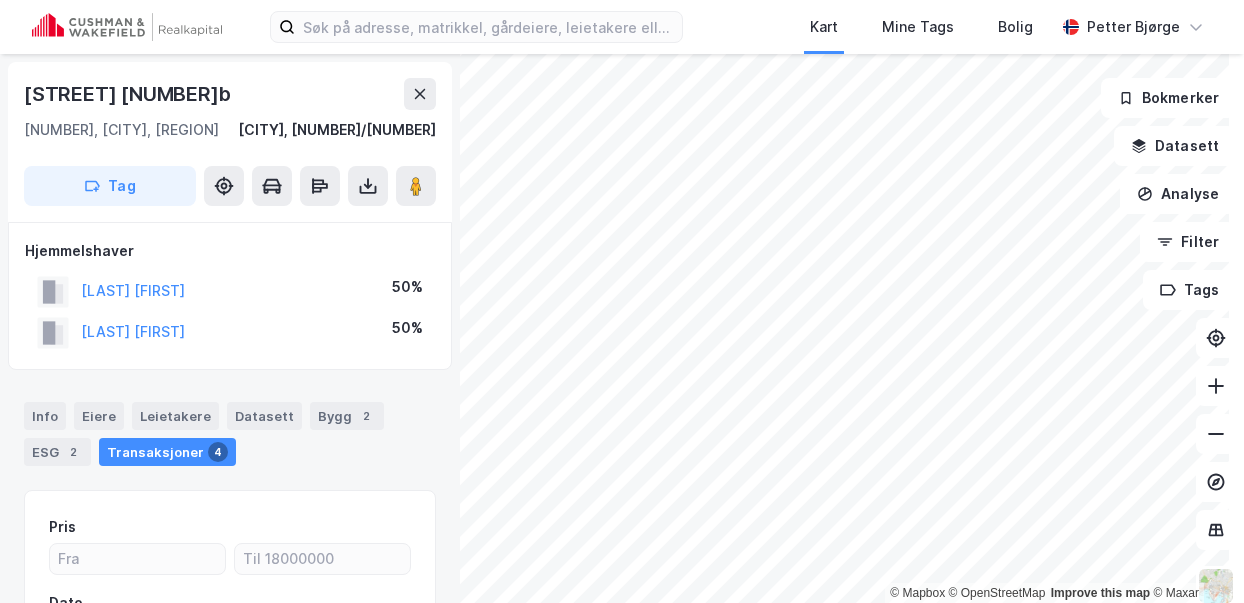 scroll, scrollTop: 1, scrollLeft: 0, axis: vertical 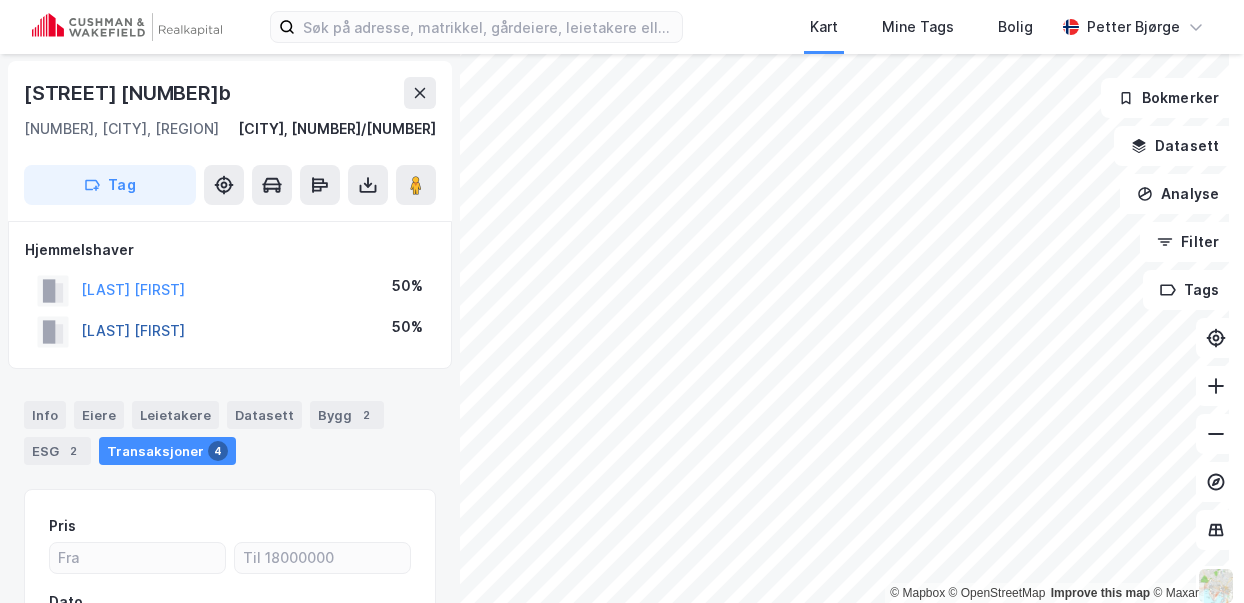 click on "[LAST] [FIRST]" at bounding box center (0, 0) 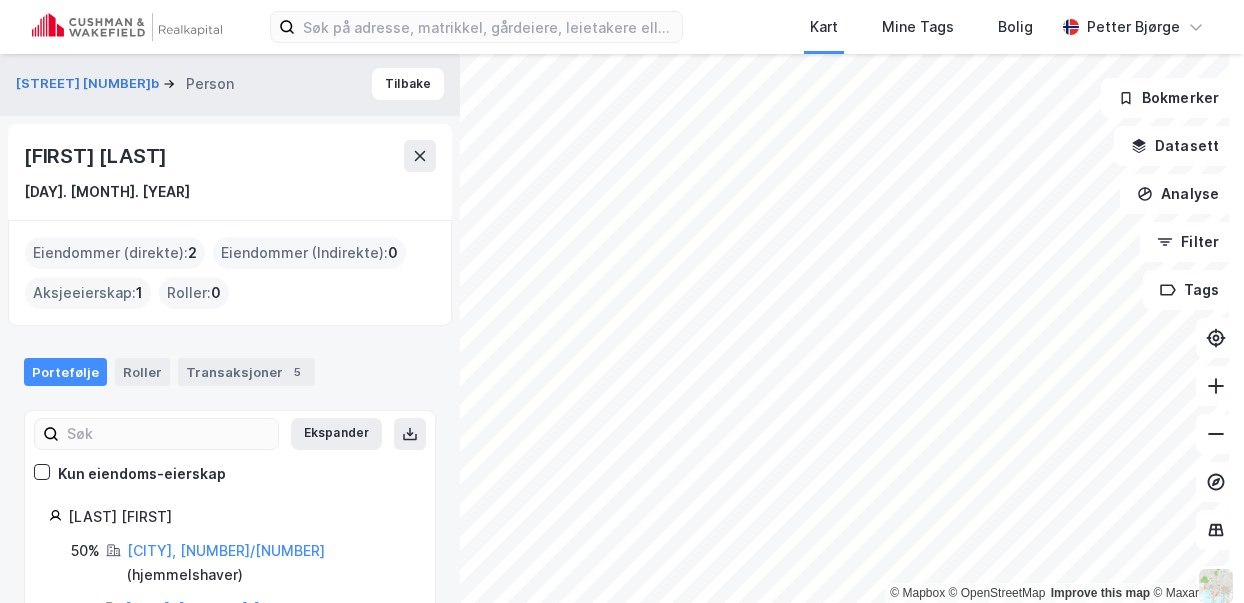 scroll, scrollTop: 0, scrollLeft: 0, axis: both 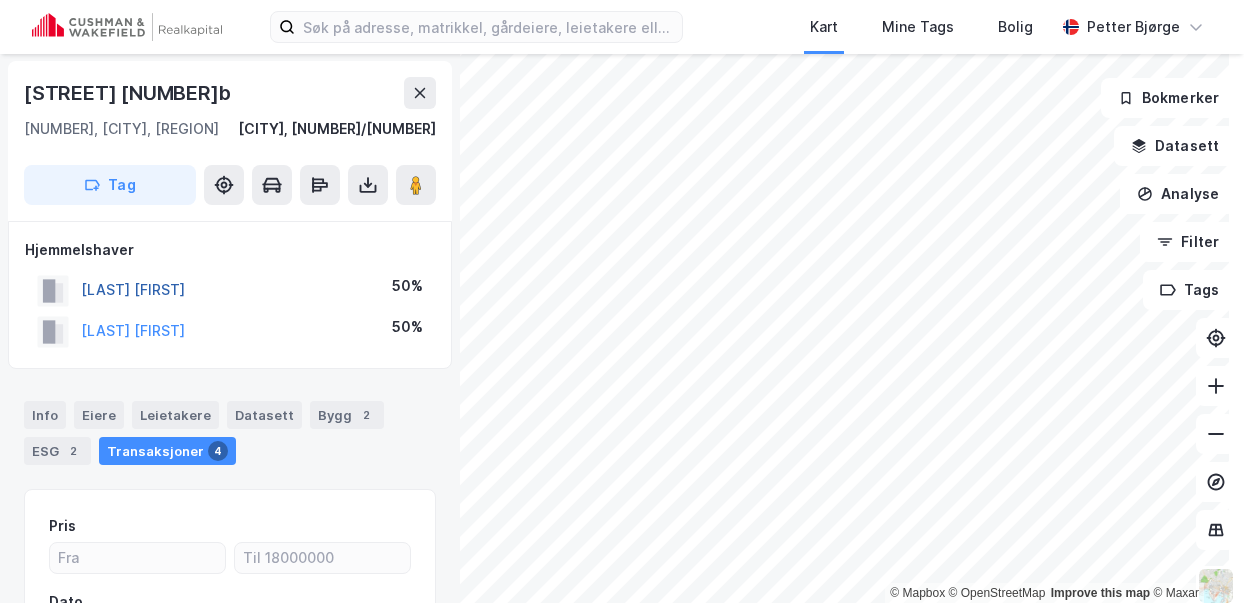 click on "[LAST] [FIRST]" at bounding box center [0, 0] 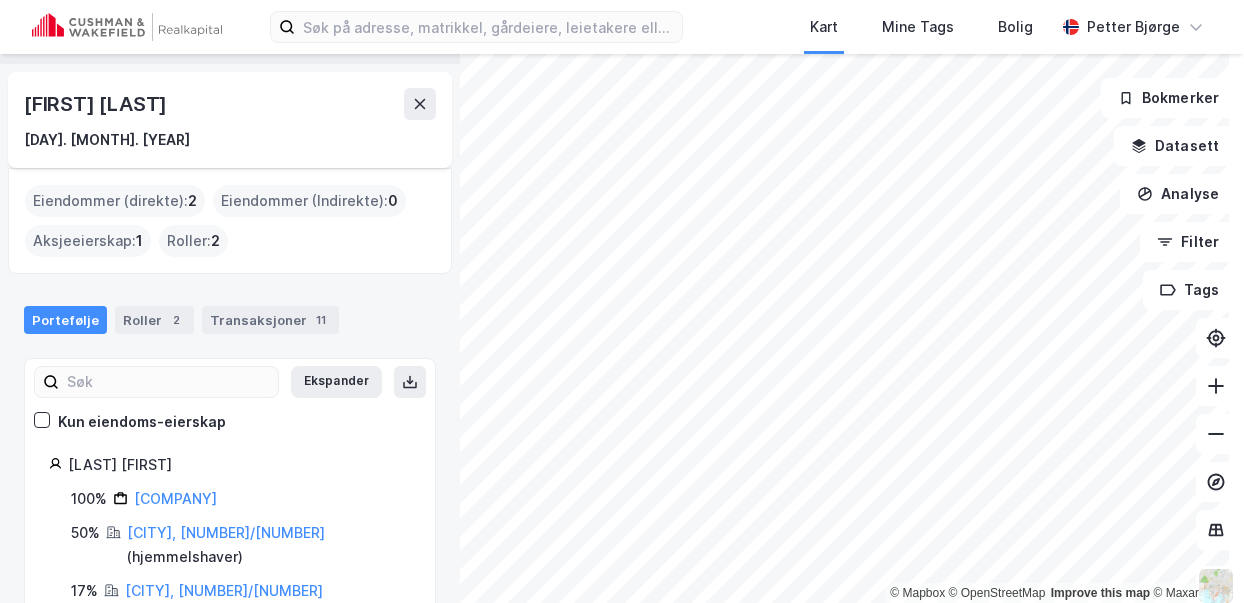 scroll, scrollTop: 79, scrollLeft: 0, axis: vertical 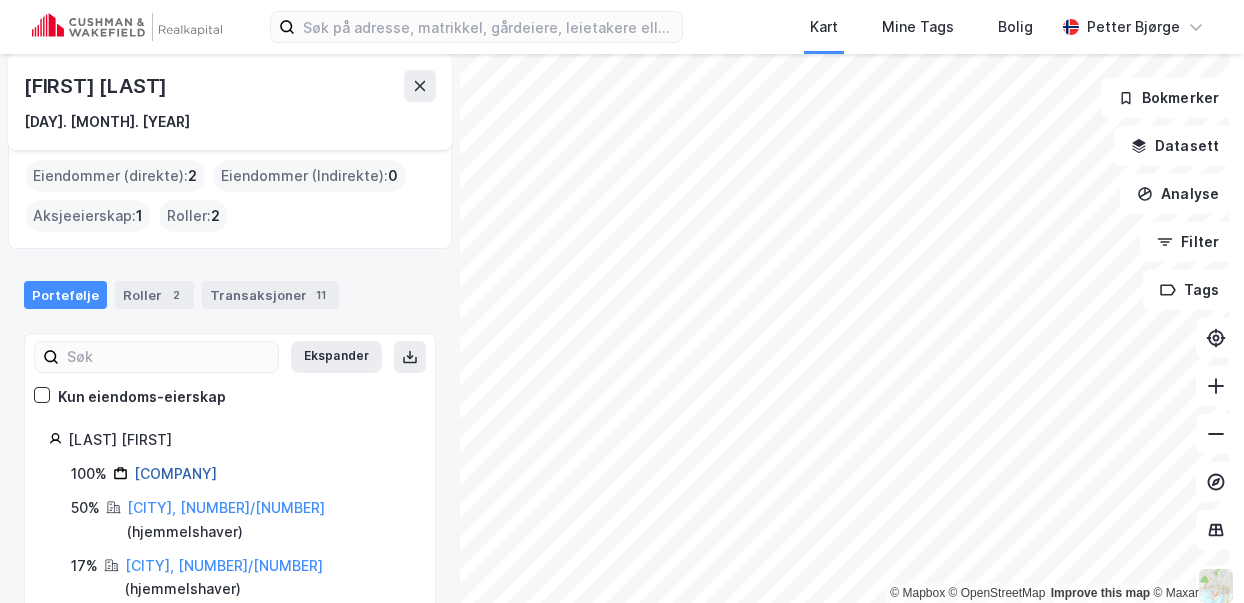 click on "[COMPANY]" at bounding box center [175, 473] 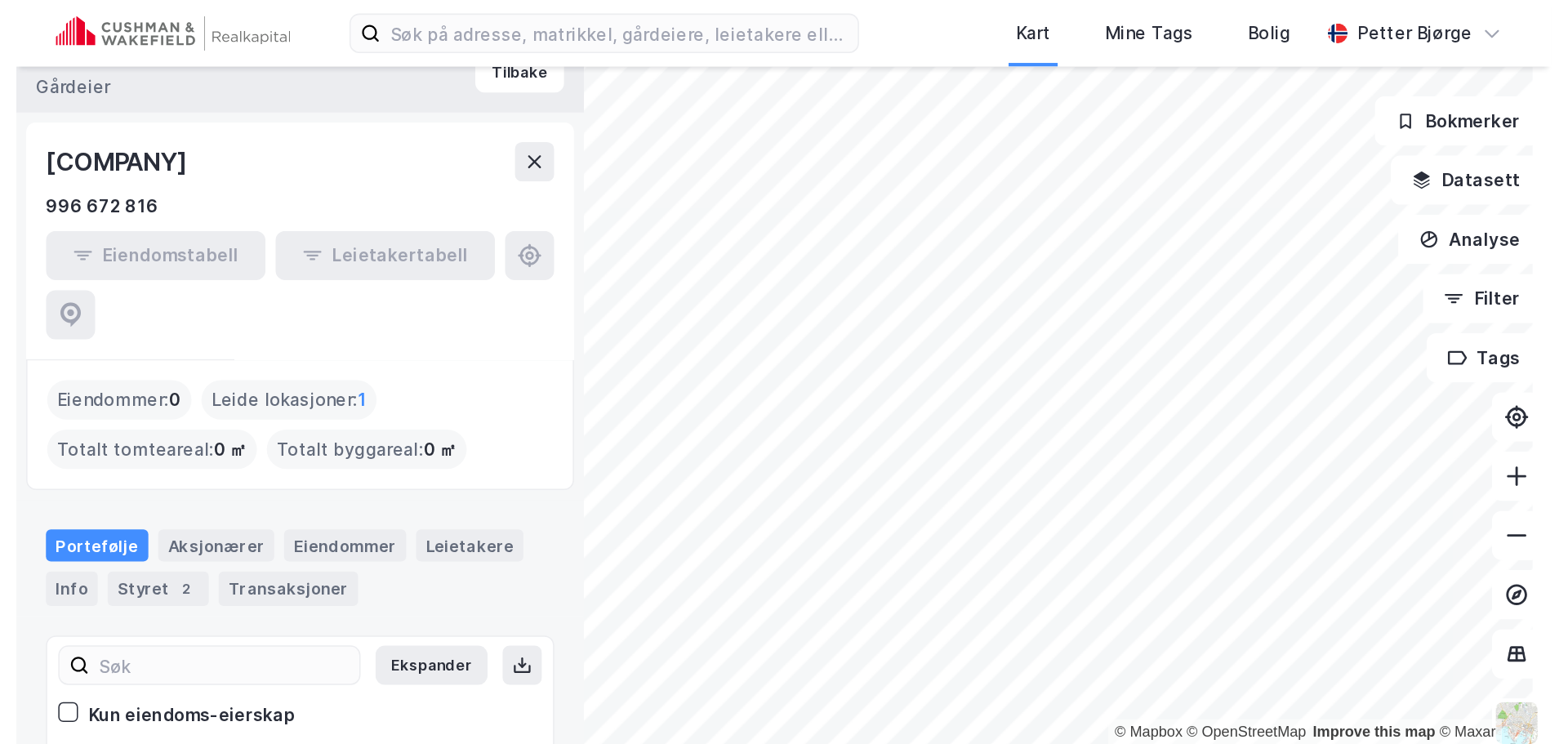scroll, scrollTop: 56, scrollLeft: 0, axis: vertical 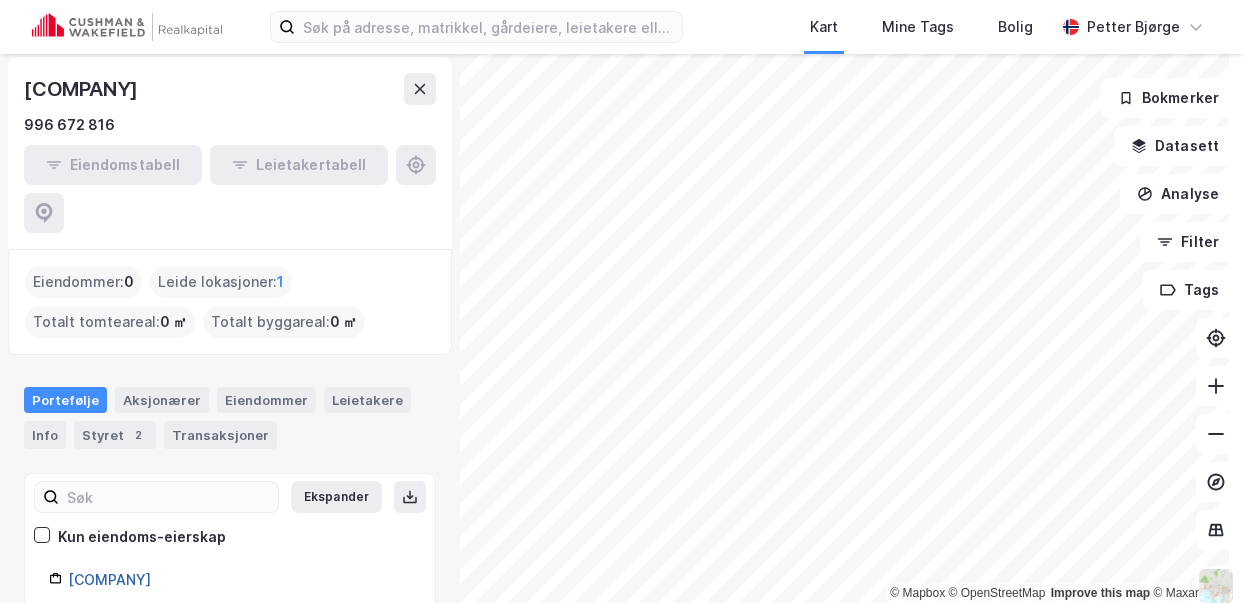 click on "[COMPANY]" at bounding box center [109, 579] 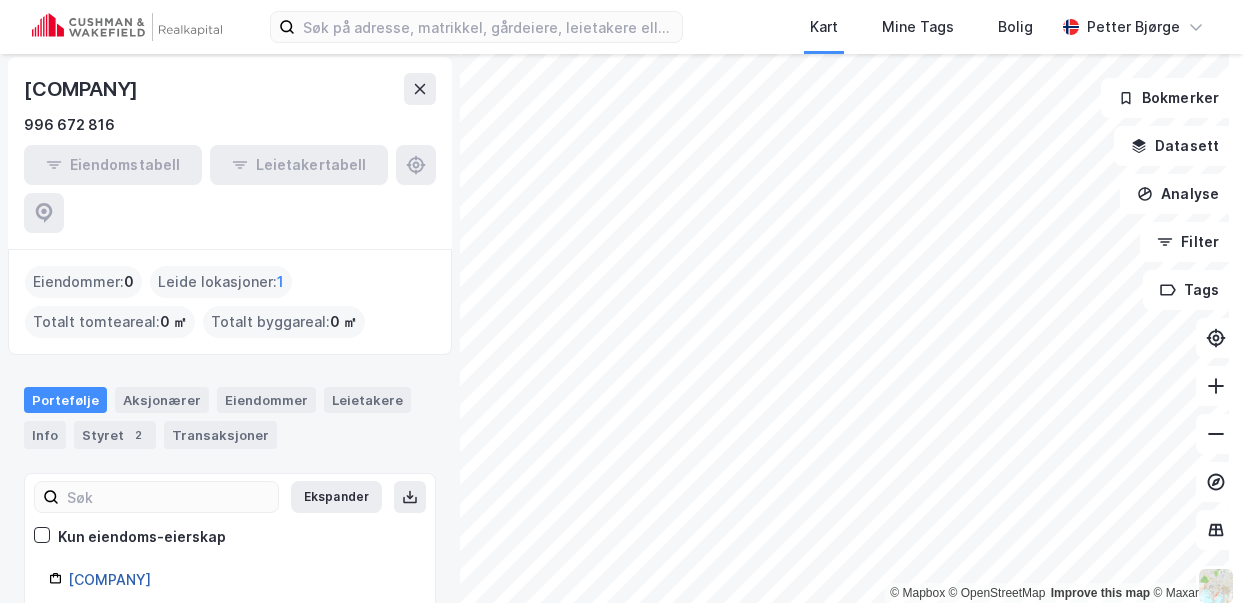 drag, startPoint x: 185, startPoint y: 532, endPoint x: 69, endPoint y: 538, distance: 116.15507 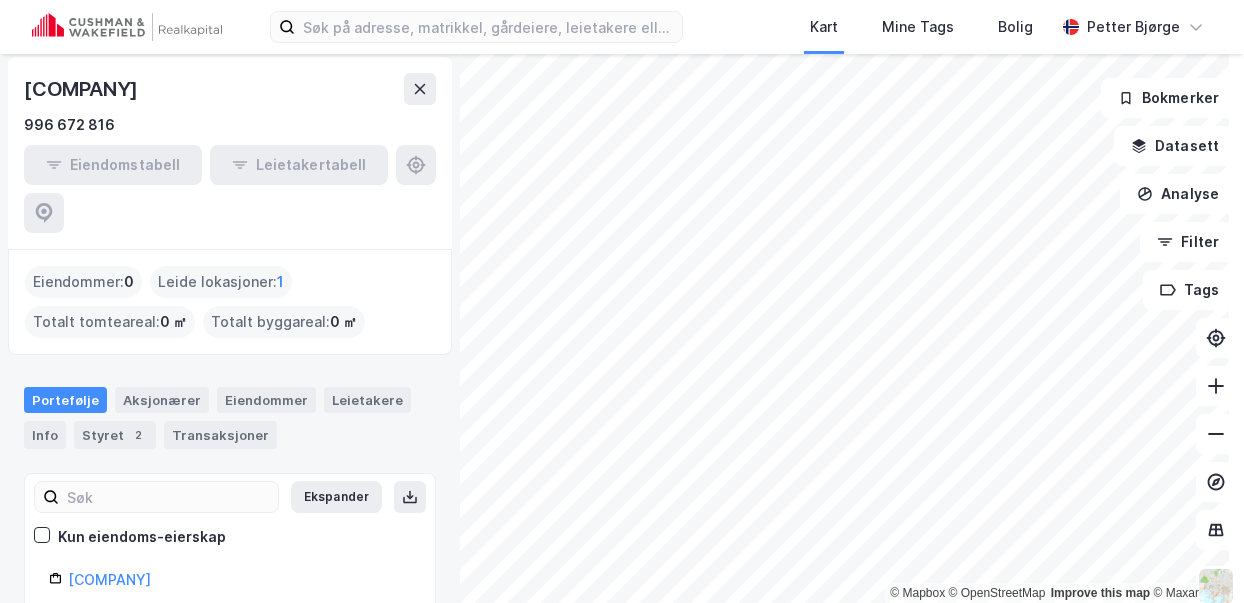 copy on "[COMPANY]" 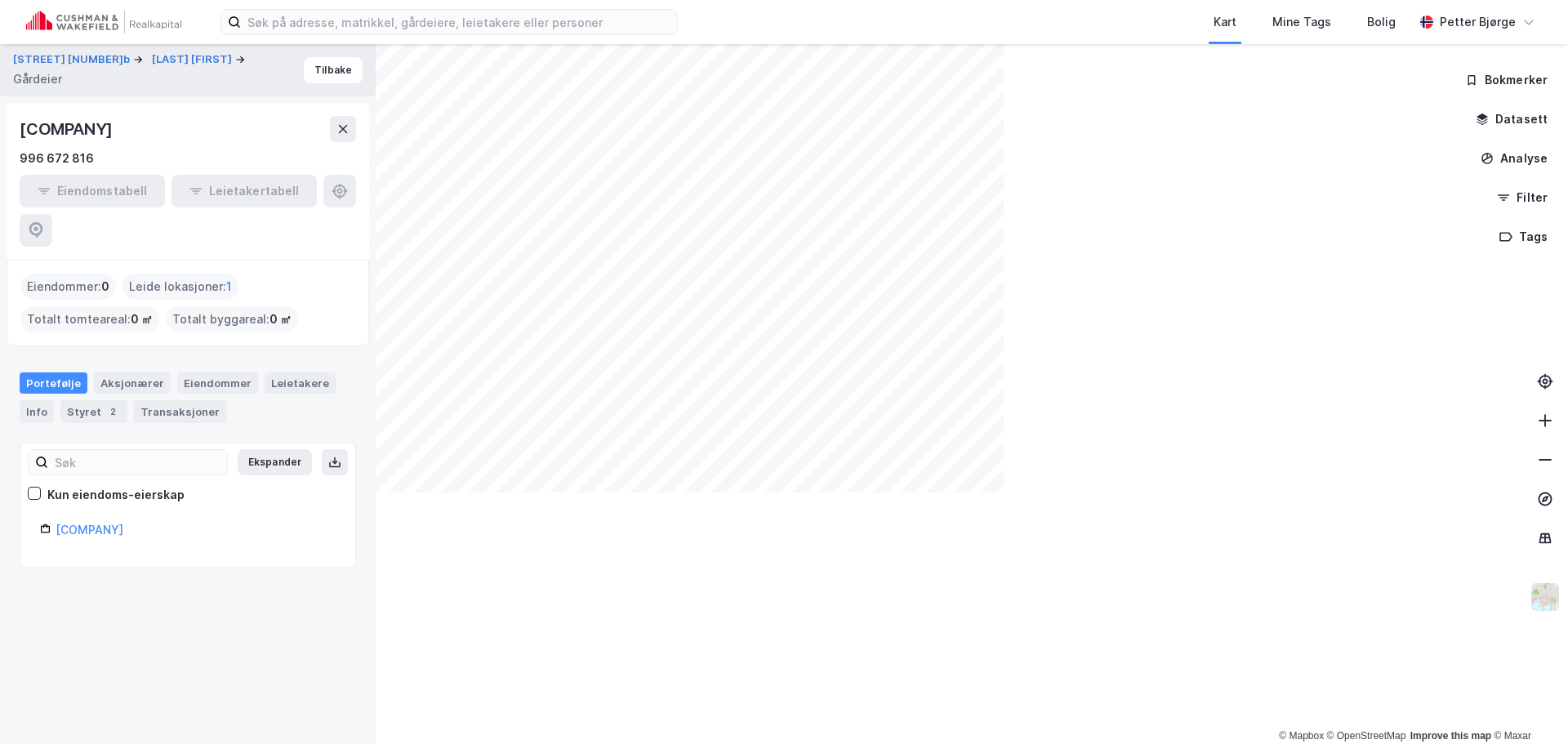scroll, scrollTop: 0, scrollLeft: 0, axis: both 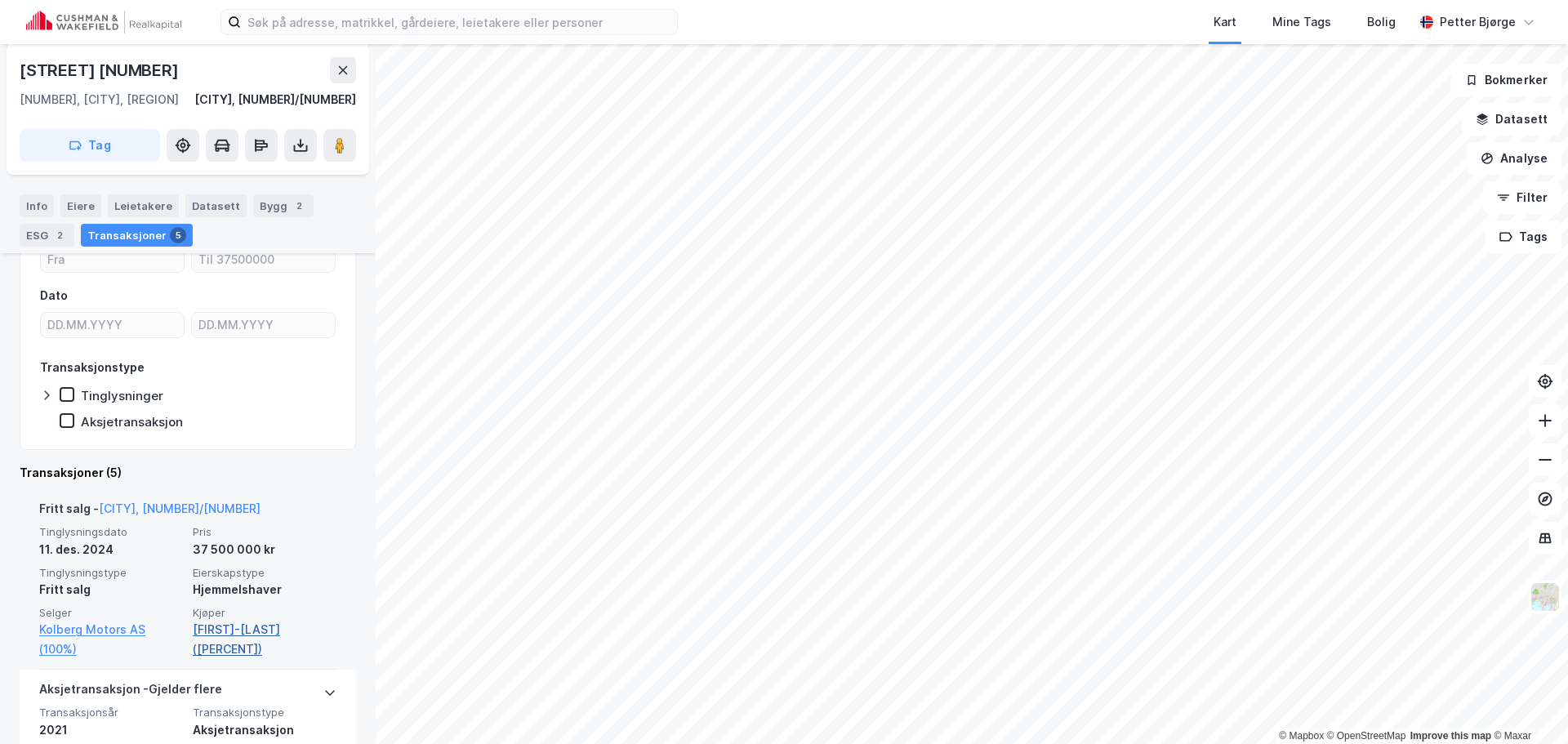 click on "[FIRST]-[LAST] ([PERCENT])" at bounding box center [265, 639] 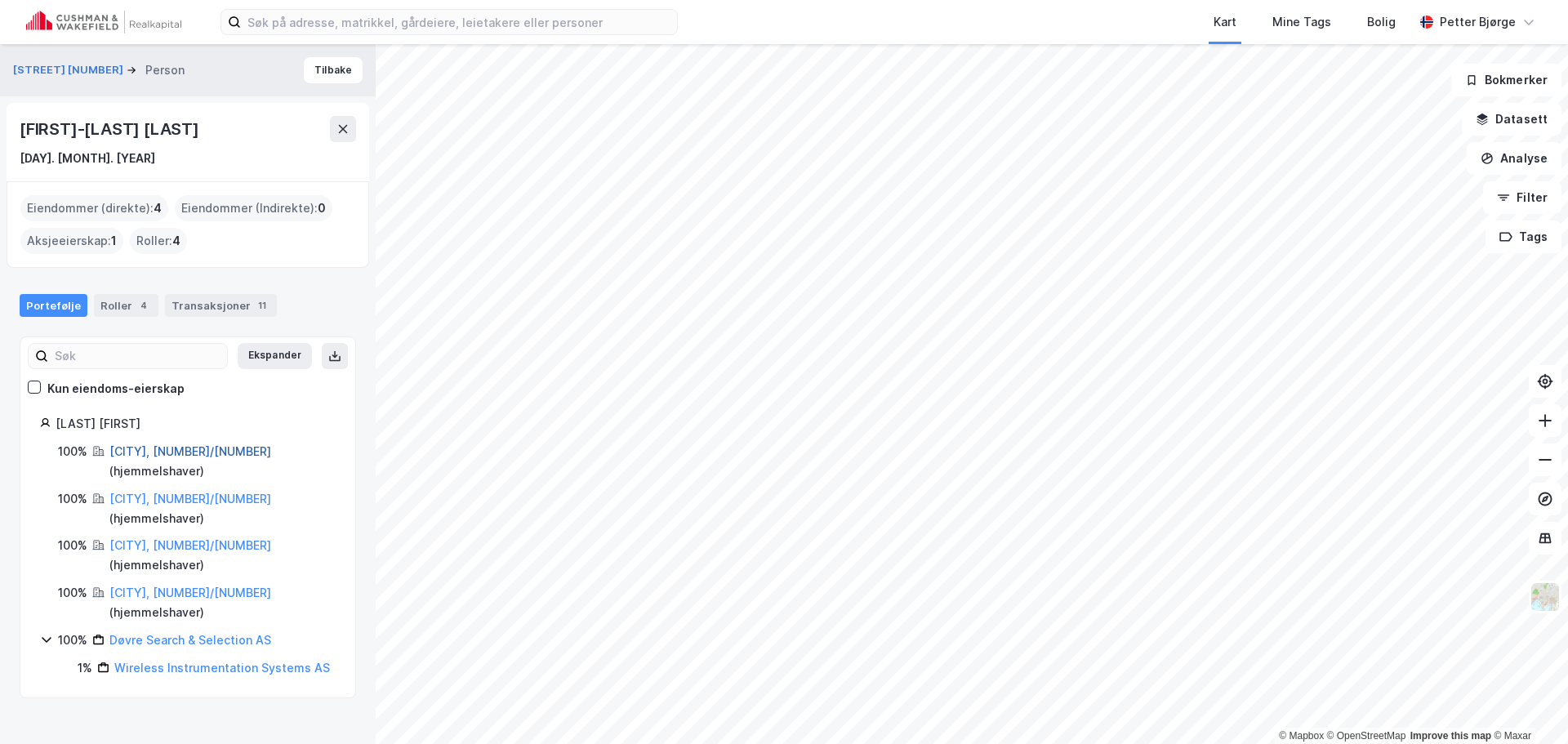 click on "[CITY], [NUMBER]/[NUMBER]" at bounding box center [190, 451] 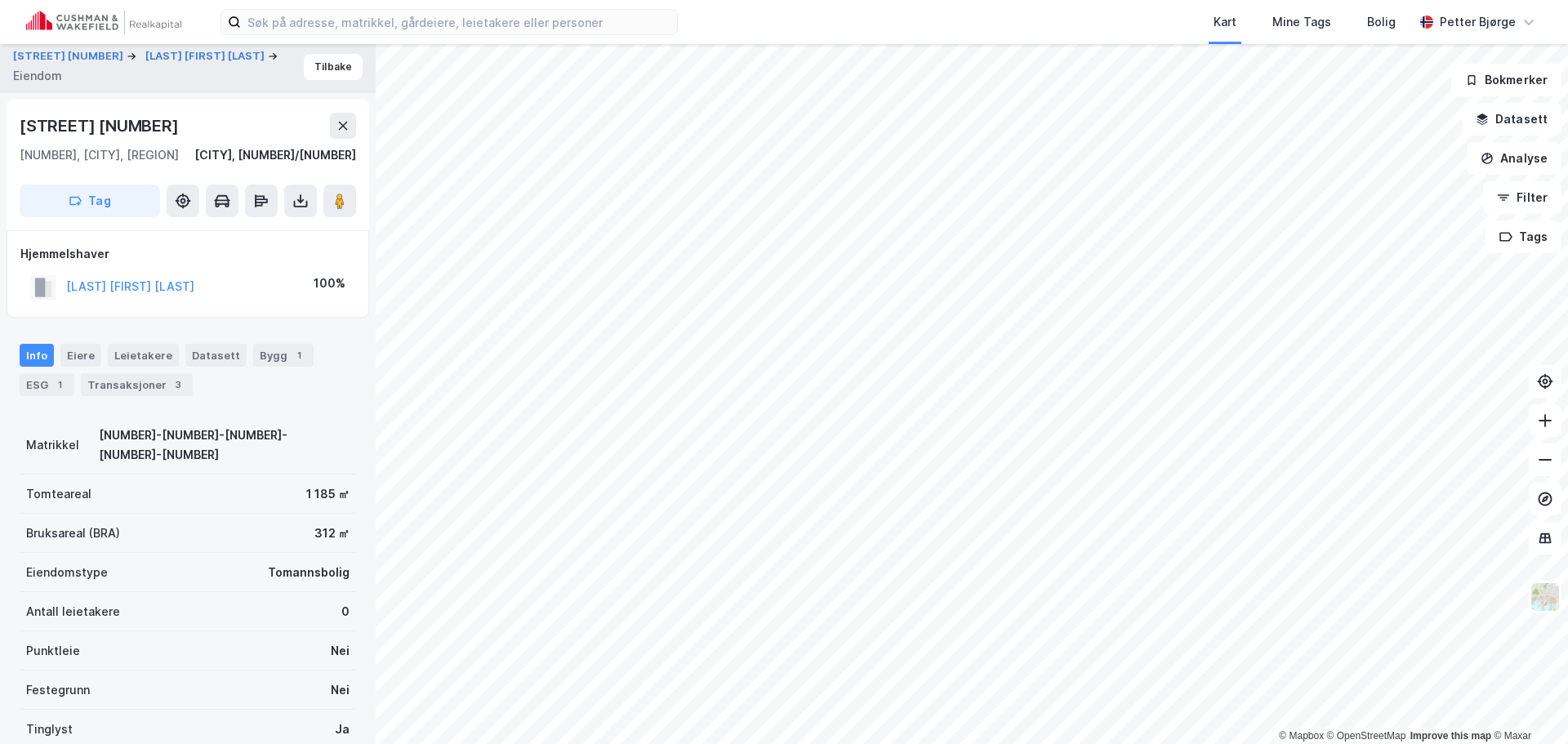 scroll, scrollTop: 0, scrollLeft: 0, axis: both 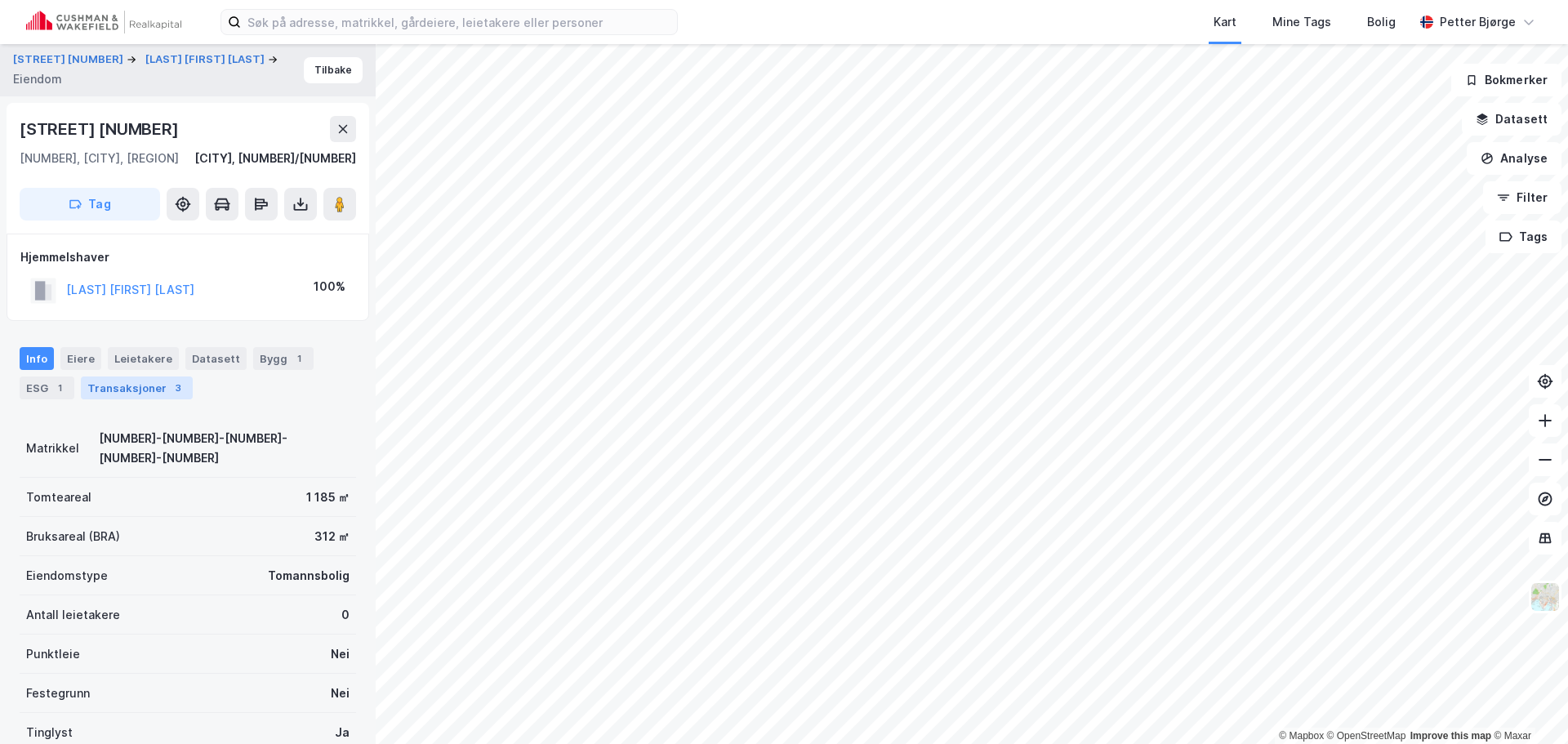 click on "Transaksjoner 3" at bounding box center (136, 388) 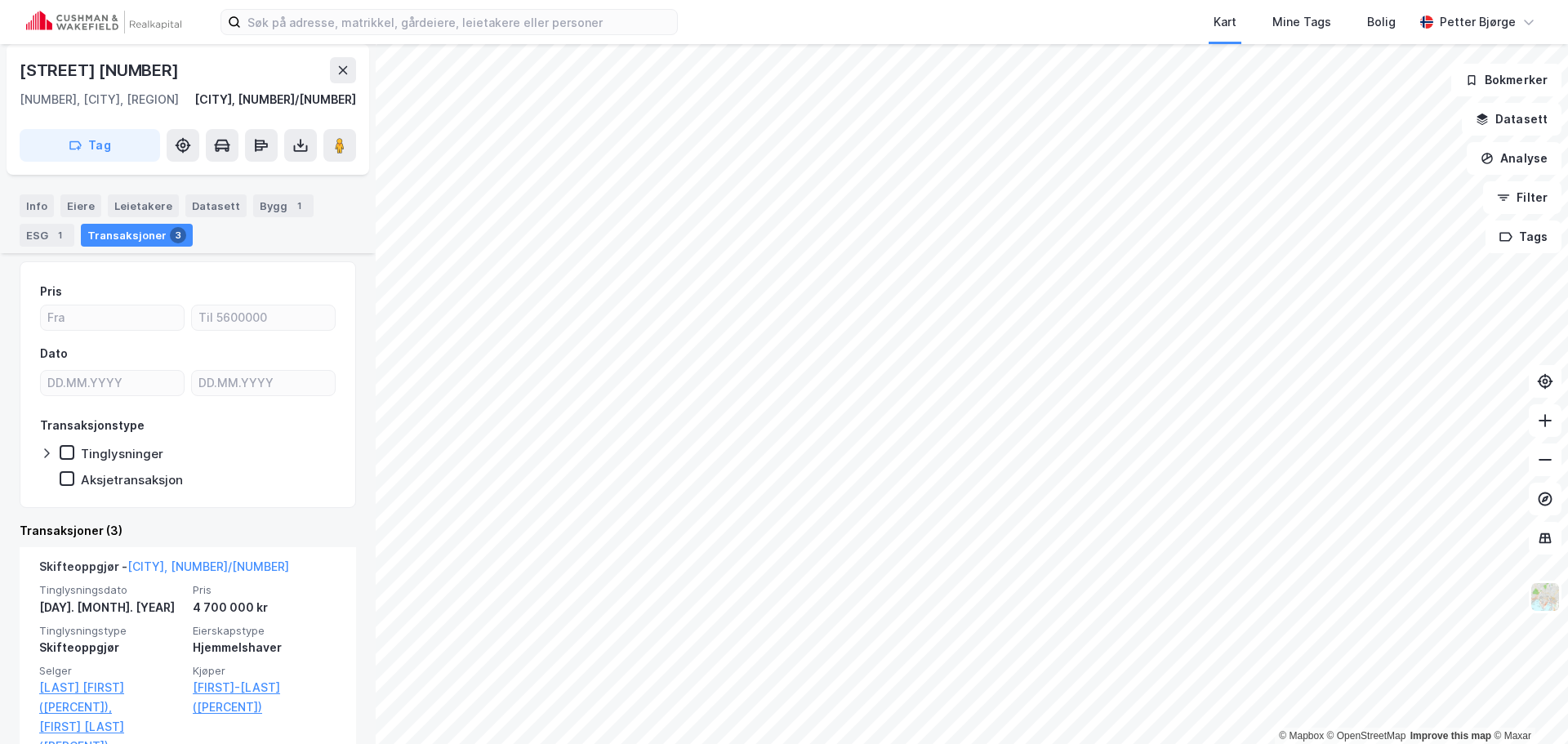 scroll, scrollTop: 245, scrollLeft: 0, axis: vertical 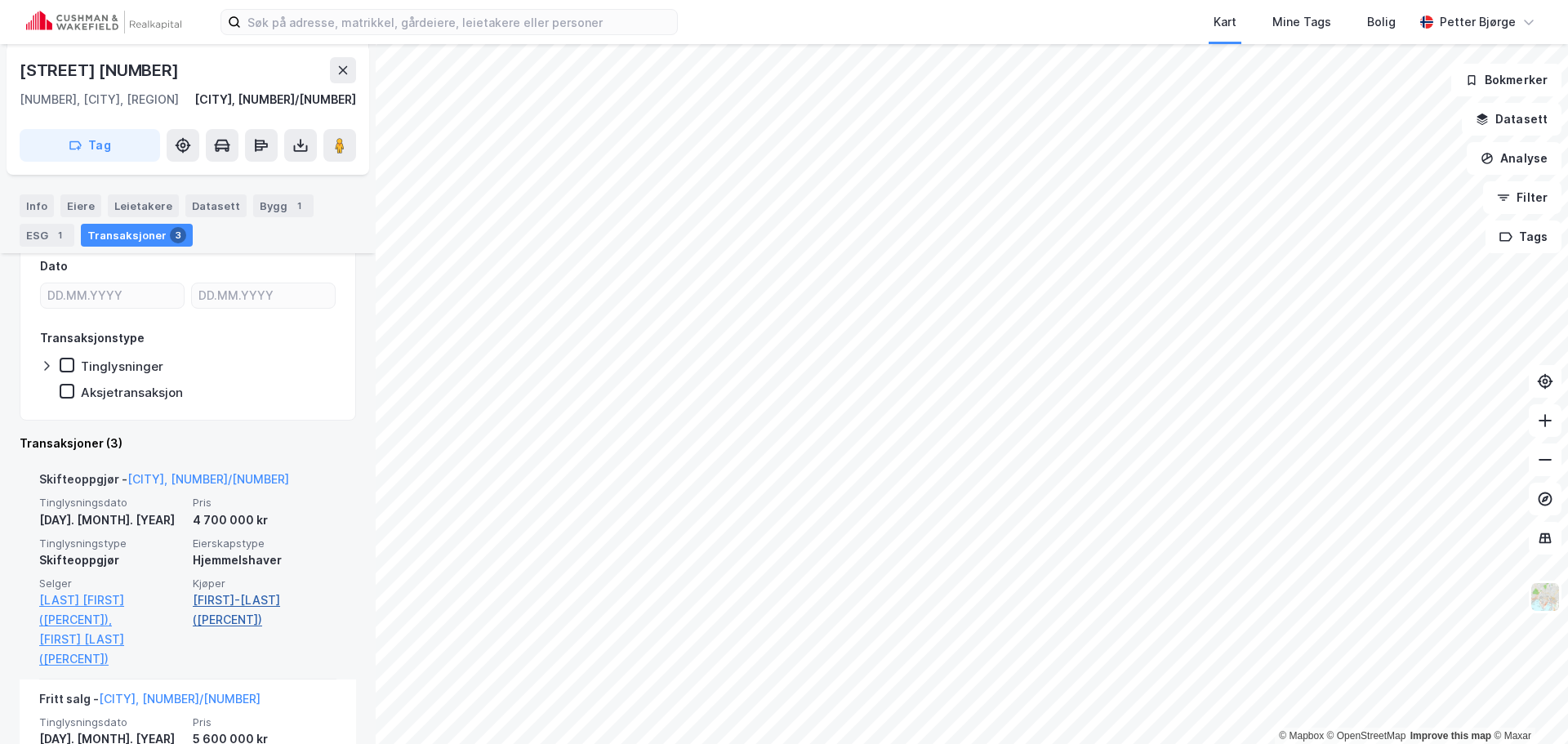 click on "[FIRST]-[LAST] ([PERCENT])" at bounding box center [265, 610] 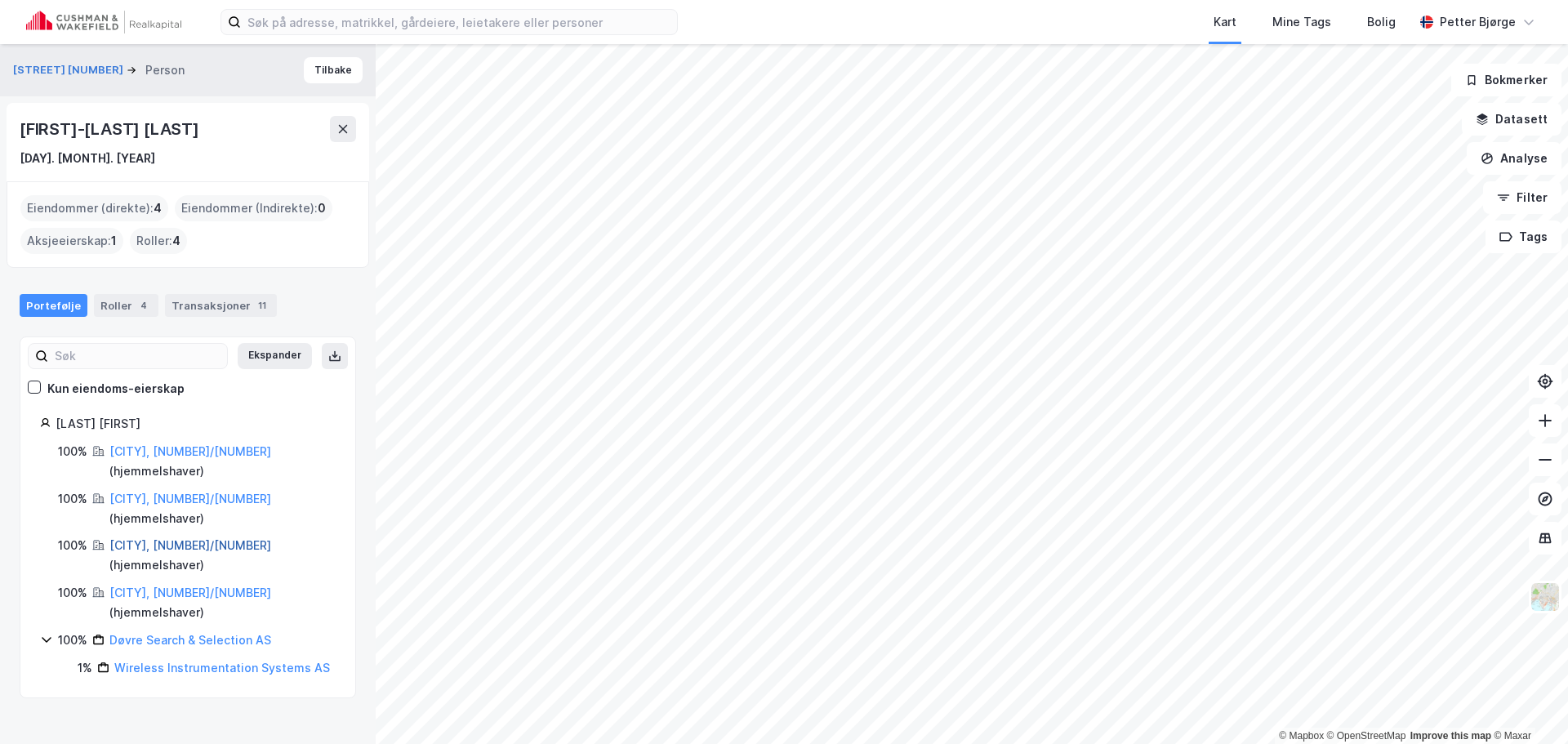 click on "[CITY], [NUMBER]/[NUMBER]" at bounding box center [190, 545] 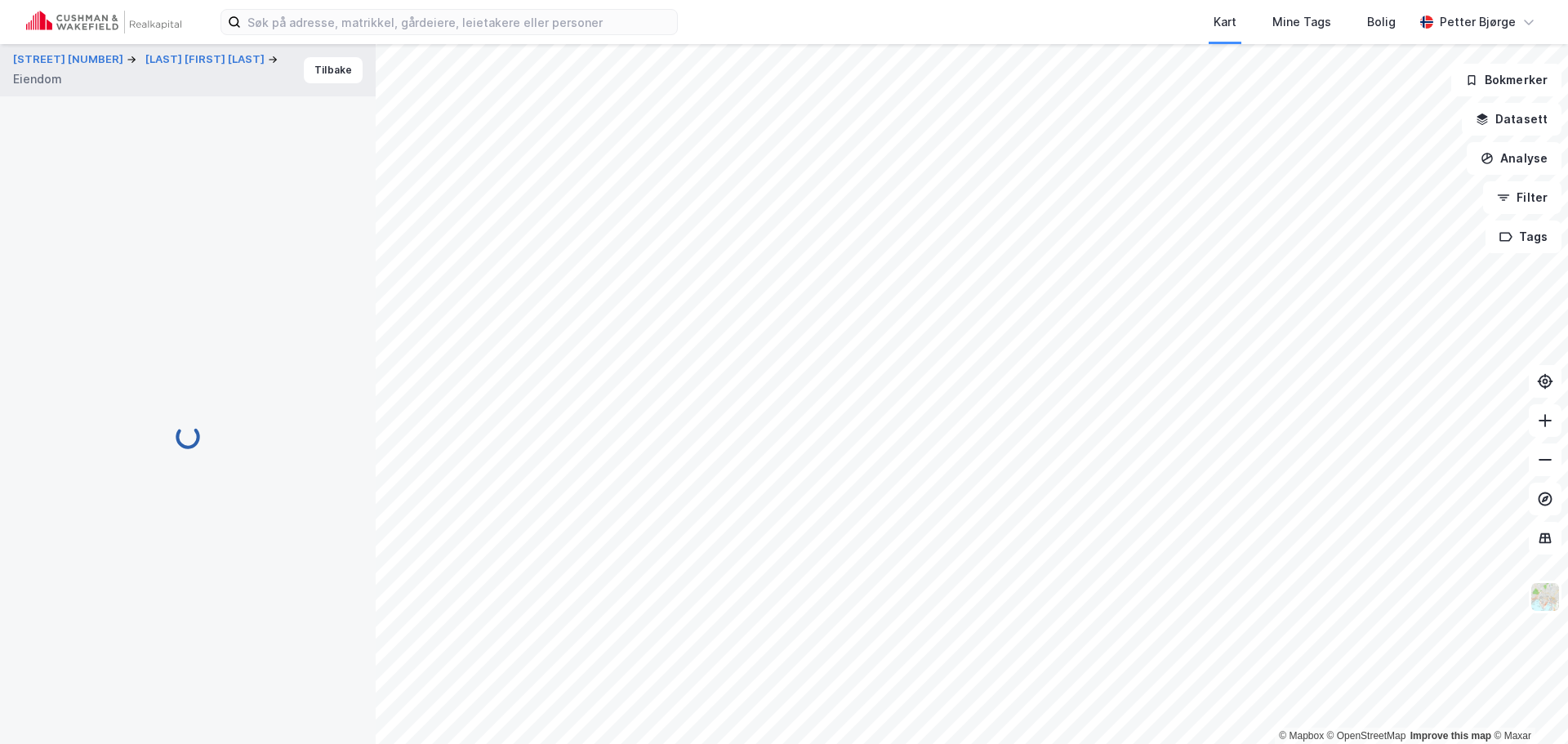 scroll, scrollTop: 112, scrollLeft: 0, axis: vertical 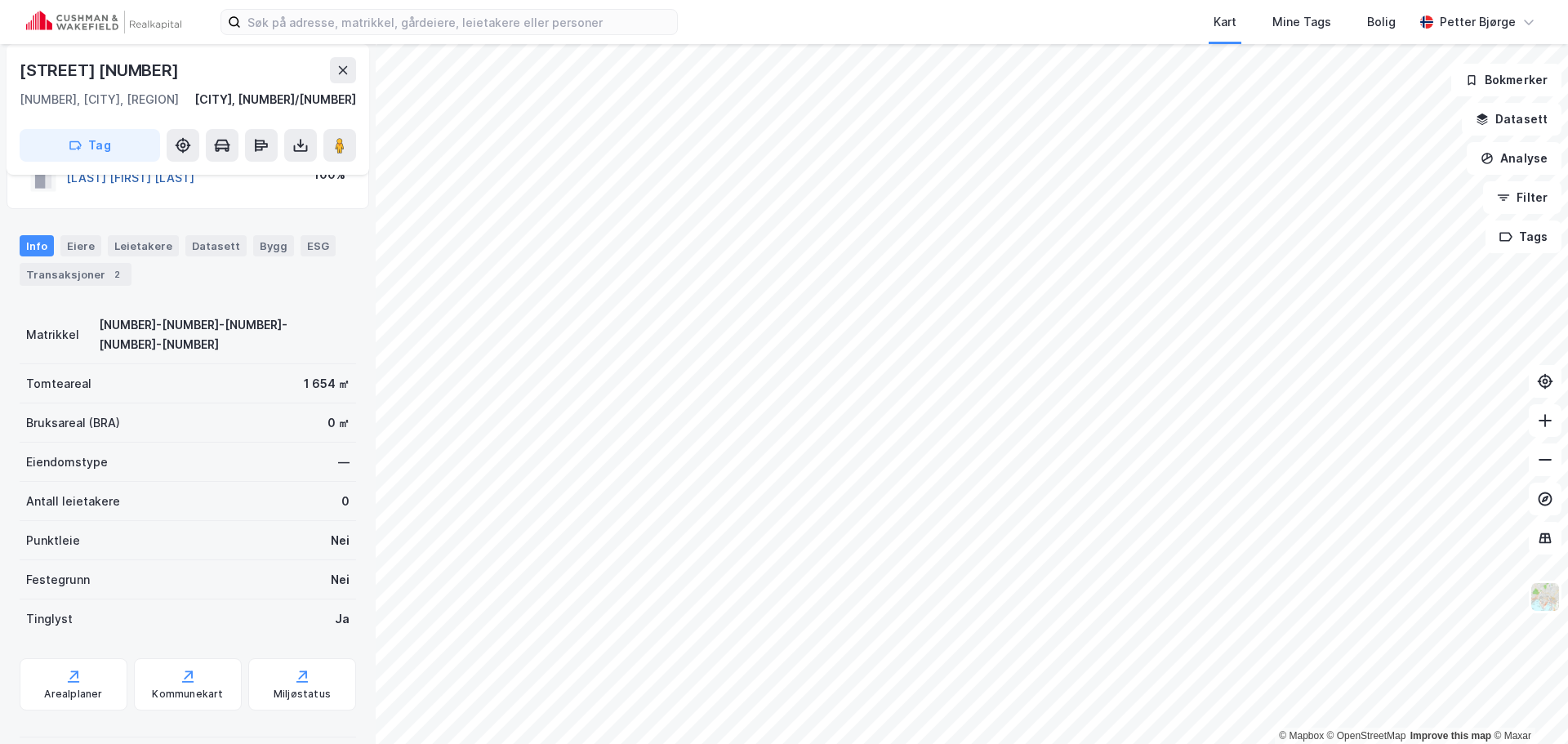 click on "[LAST] [FIRST] [LAST]" at bounding box center [0, 0] 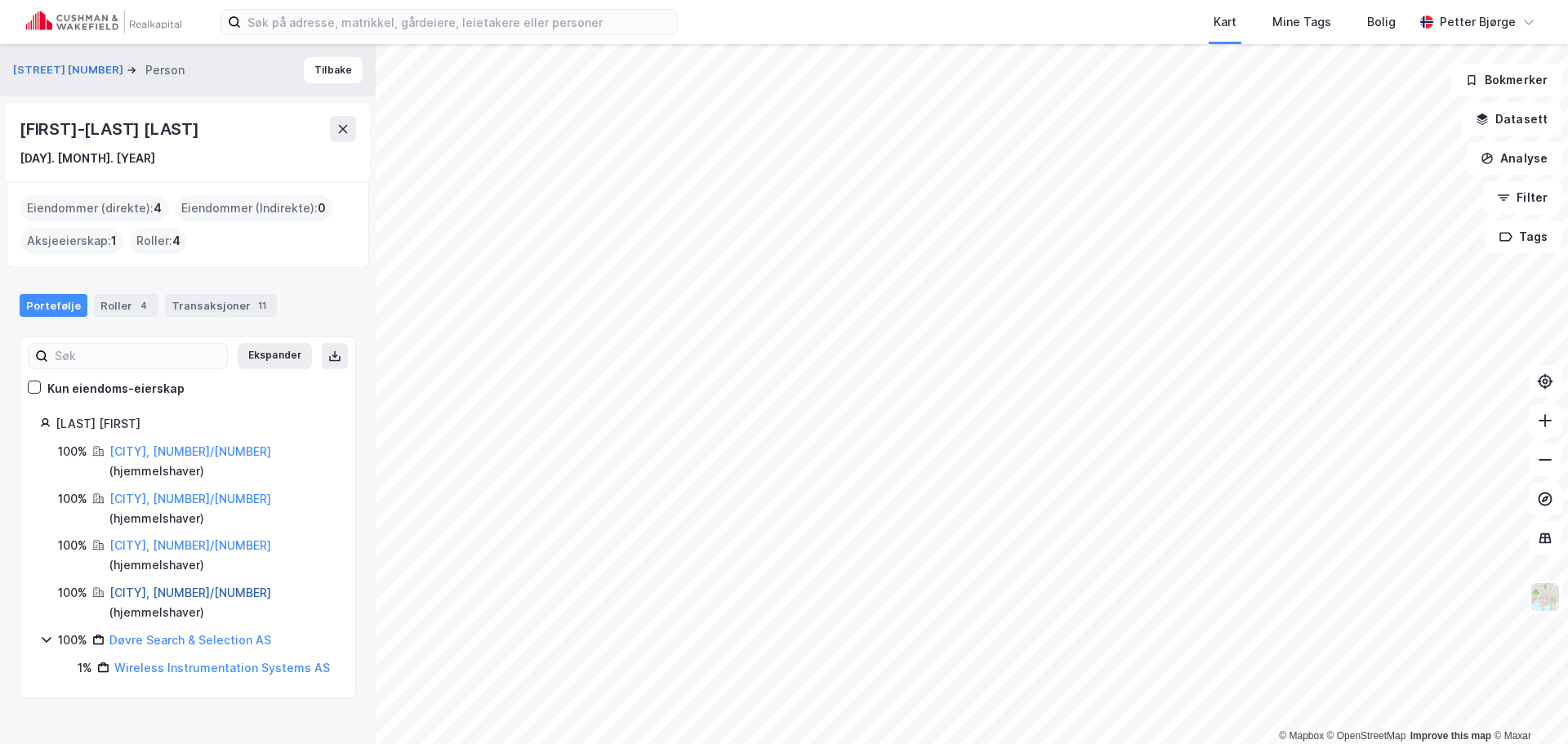 click on "[CITY], [NUMBER]/[NUMBER]" at bounding box center (190, 592) 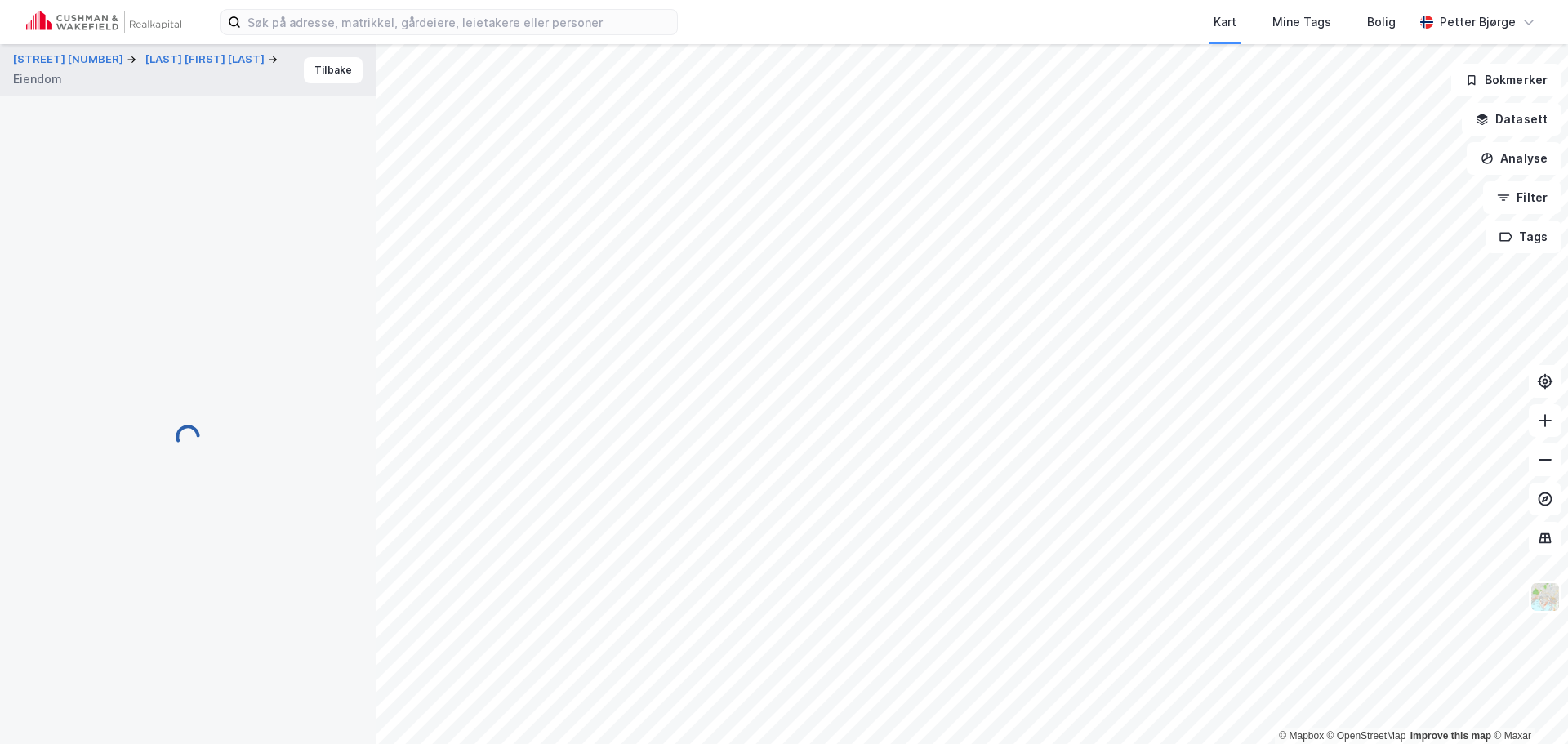 scroll, scrollTop: 112, scrollLeft: 0, axis: vertical 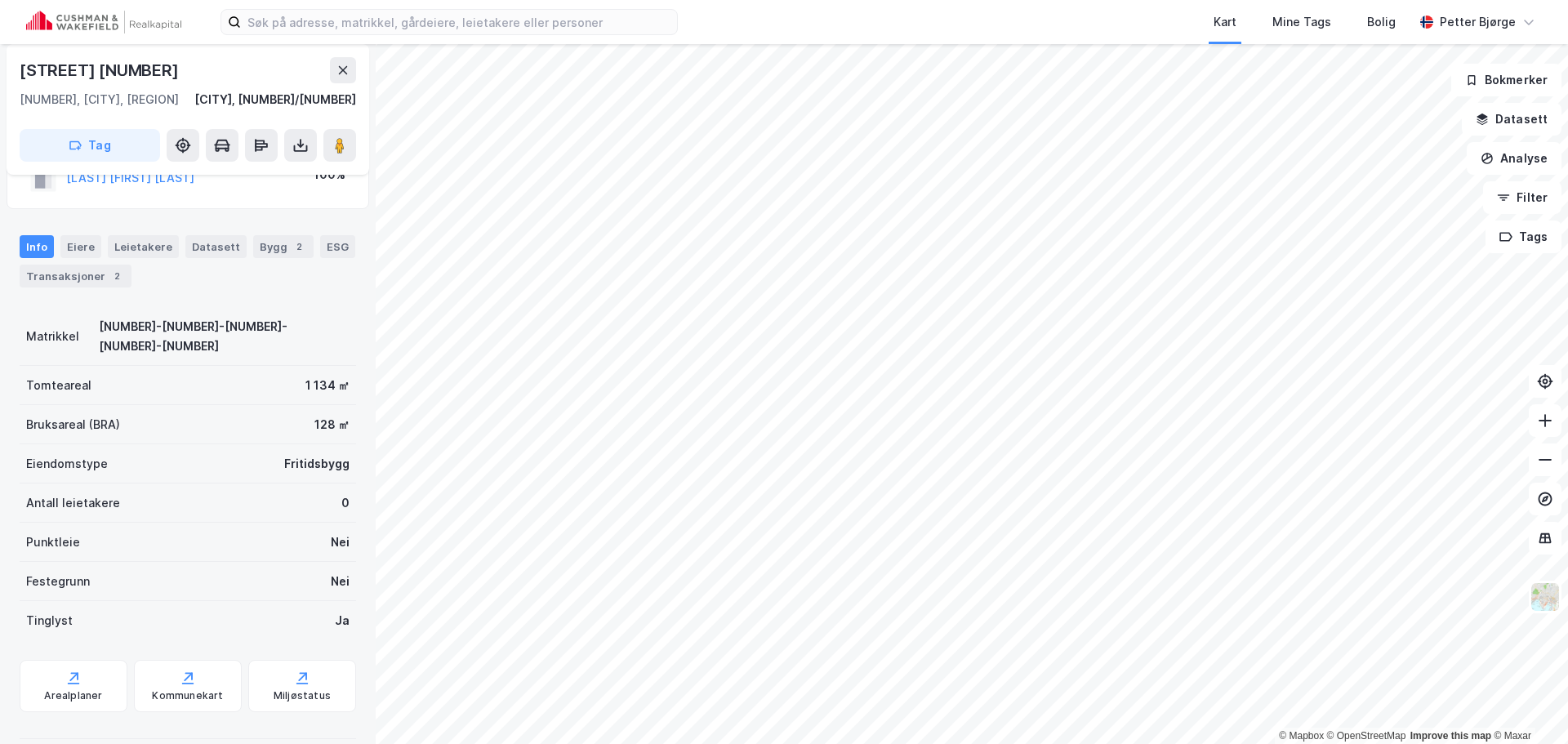 click on "[LAST] [FIRST] [LAST]" at bounding box center (130, 178) 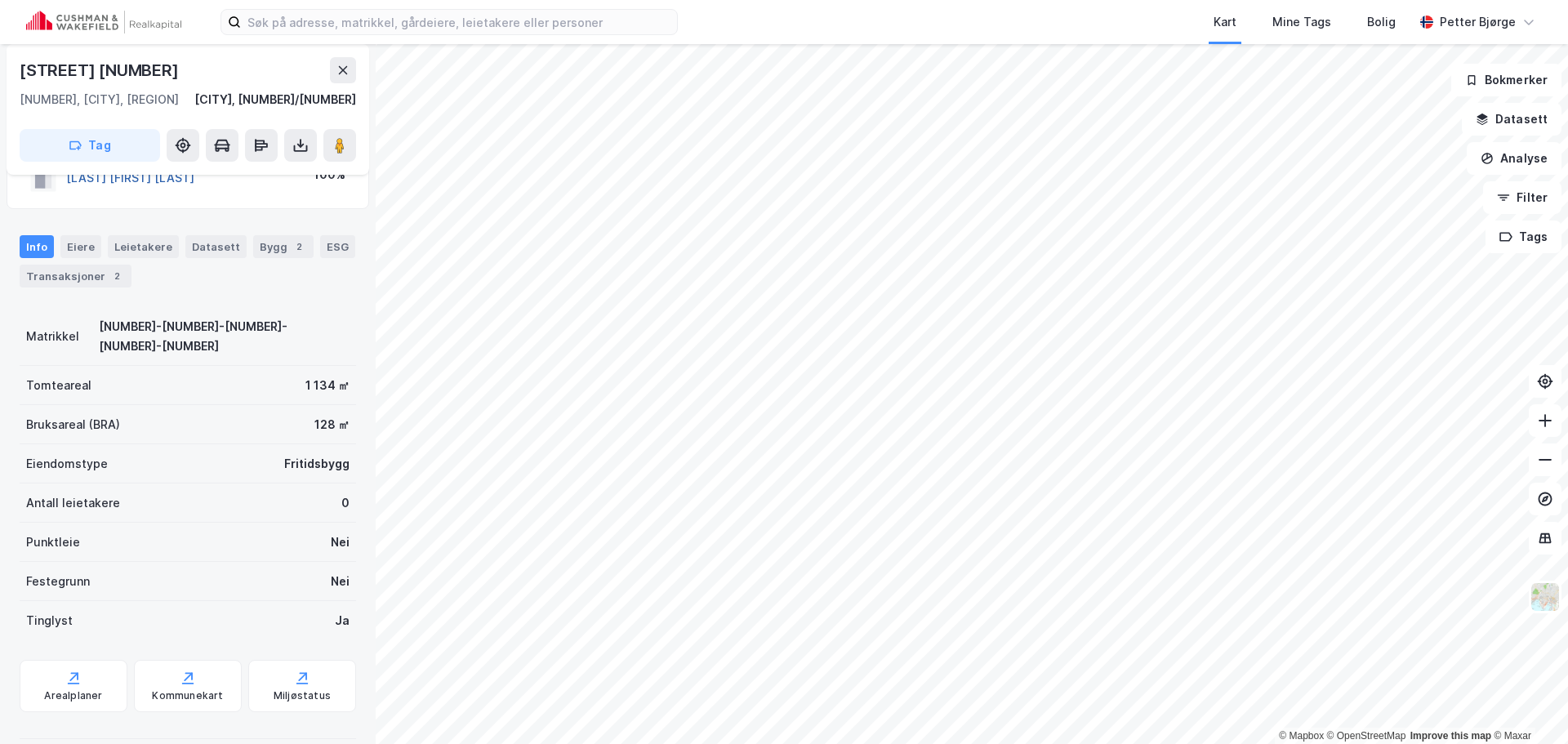 click on "[LAST] [FIRST] [LAST]" at bounding box center [0, 0] 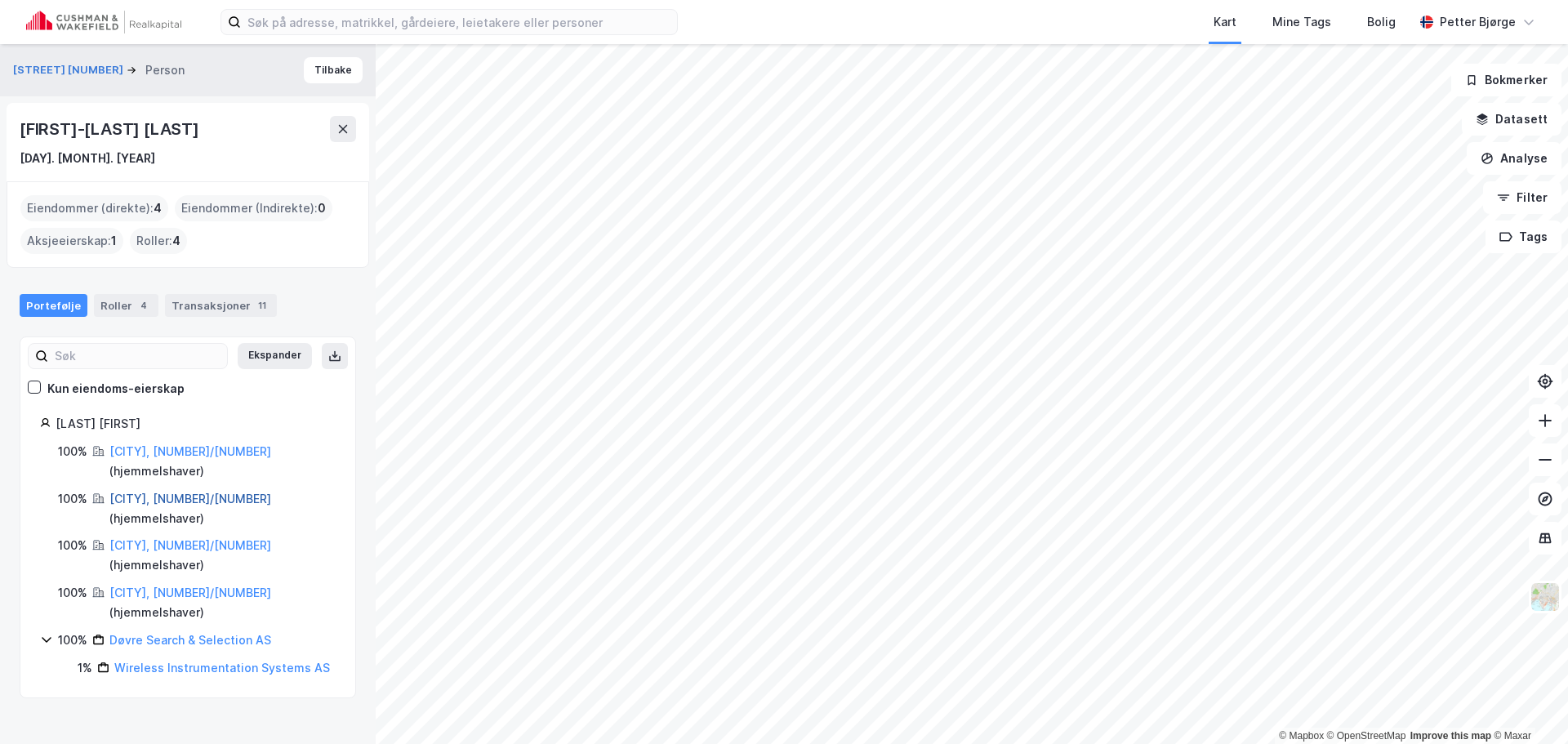 click on "[CITY], [NUMBER]/[NUMBER]" at bounding box center (190, 498) 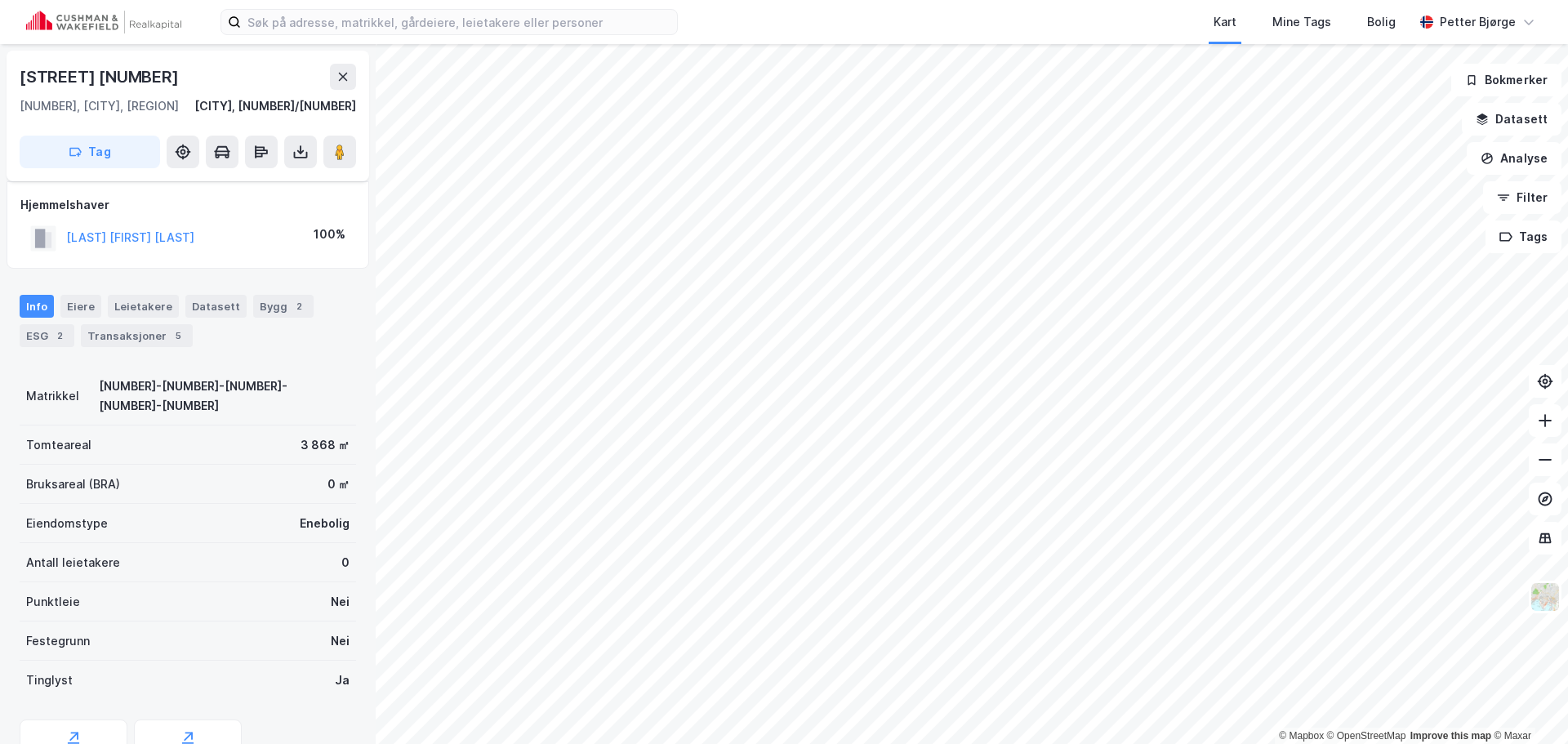scroll, scrollTop: 61, scrollLeft: 0, axis: vertical 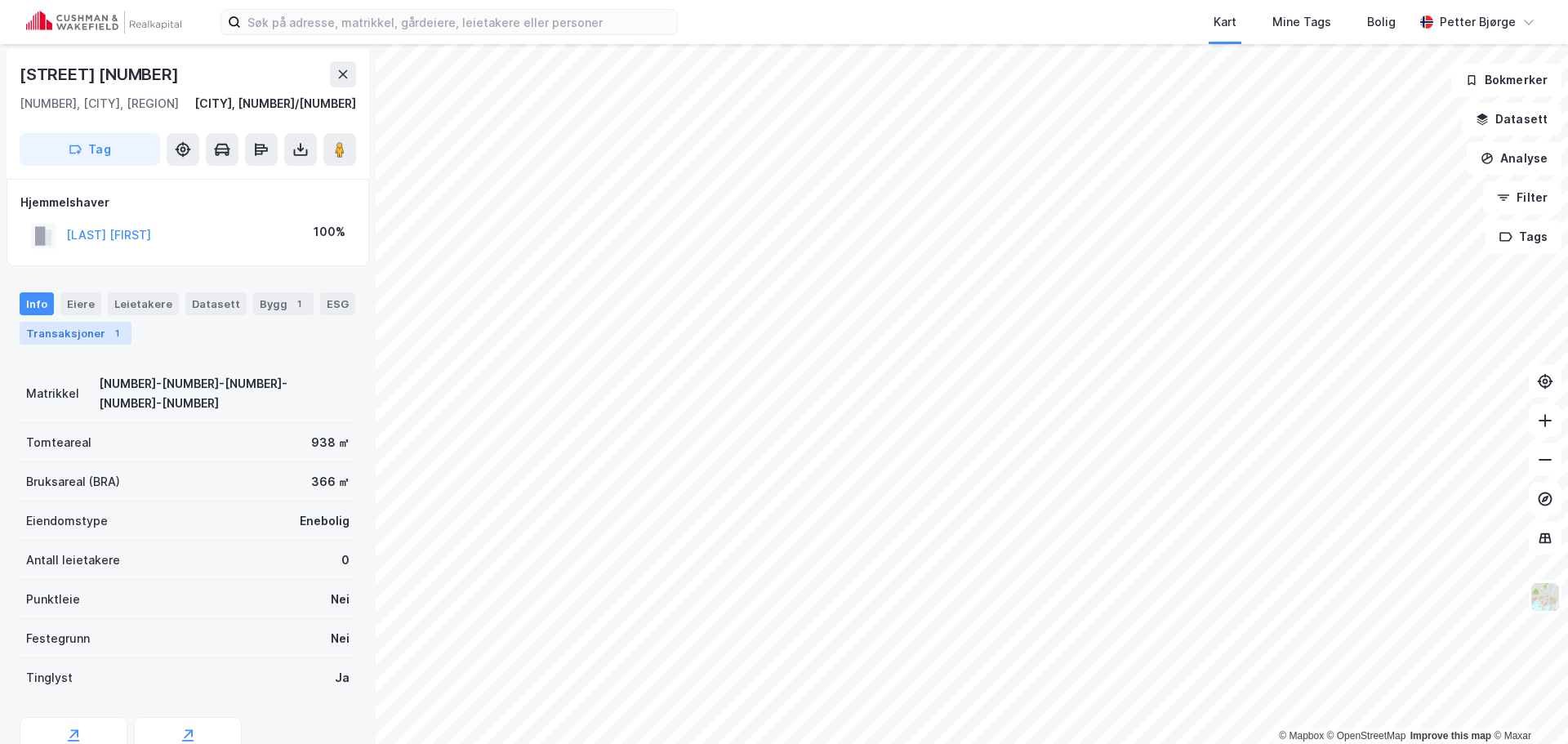 click on "Transaksjoner 1" at bounding box center [75, 333] 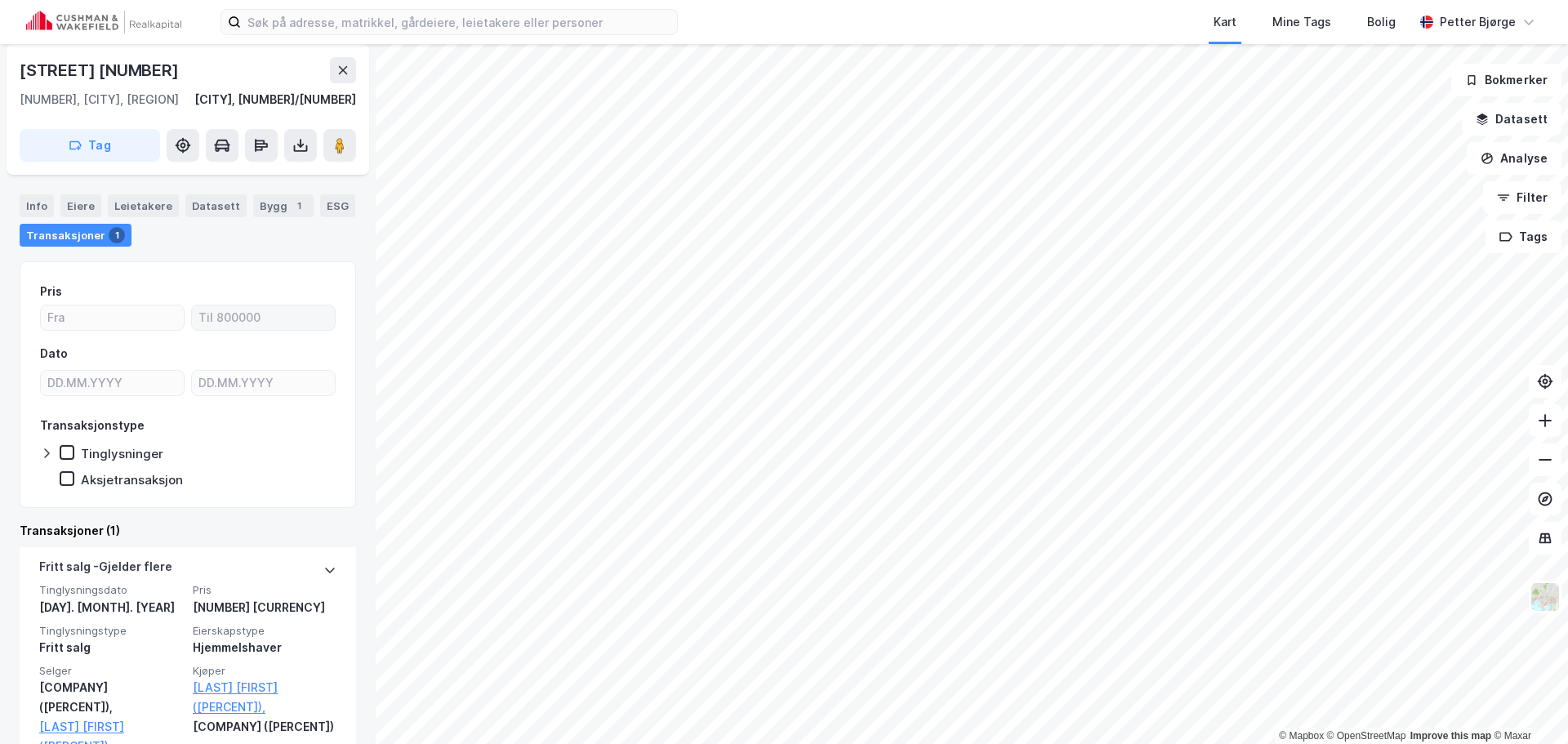scroll, scrollTop: 108, scrollLeft: 0, axis: vertical 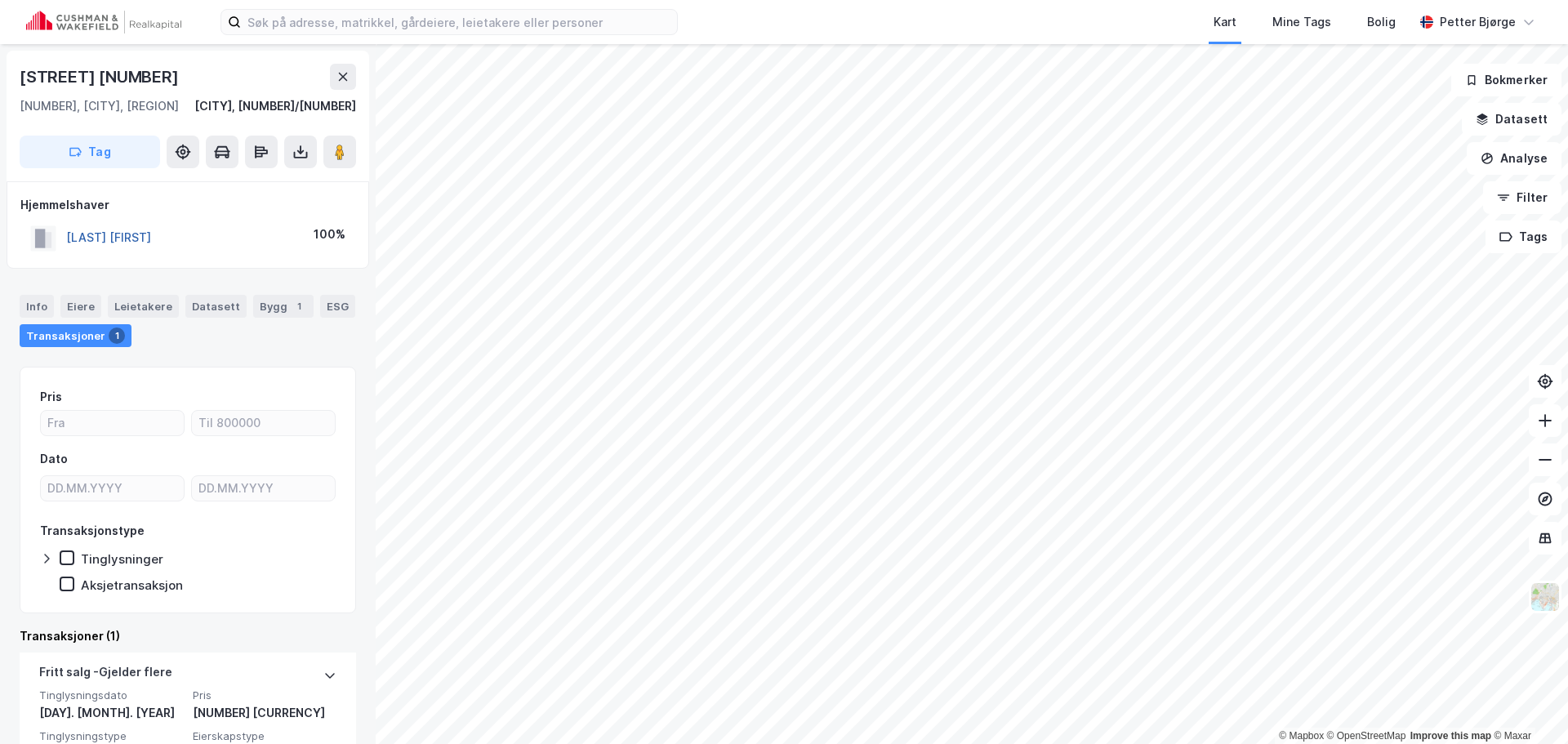 click on "[LAST] [FIRST]" at bounding box center [0, 0] 